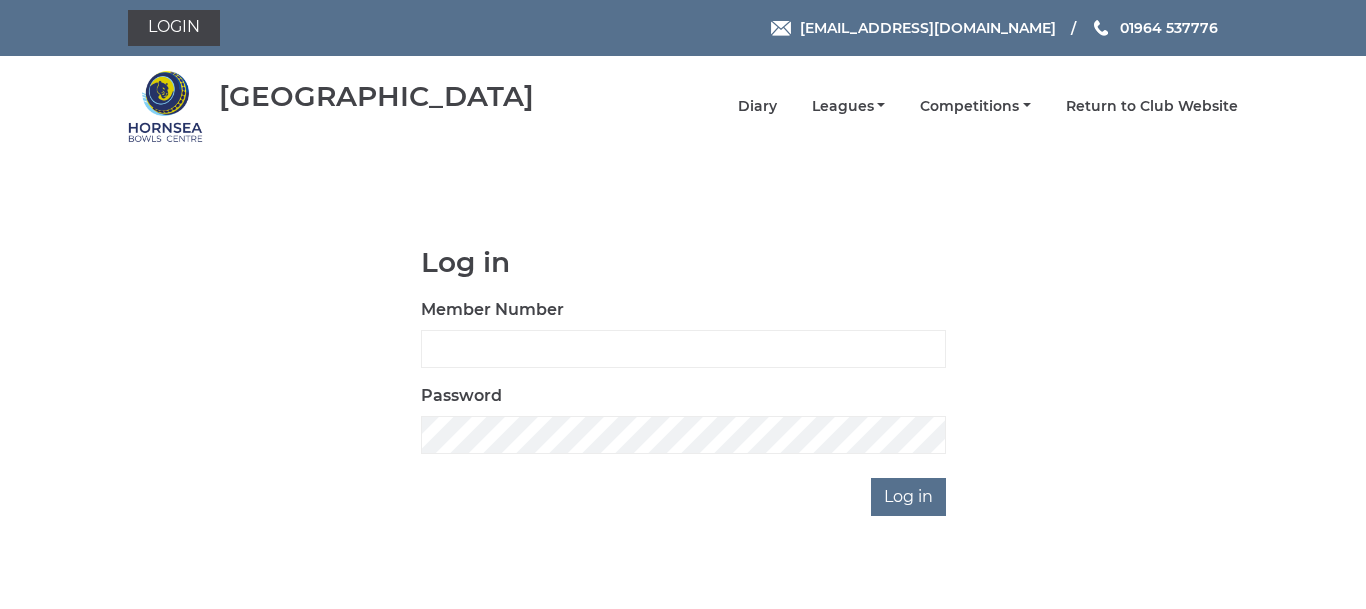 scroll, scrollTop: 0, scrollLeft: 0, axis: both 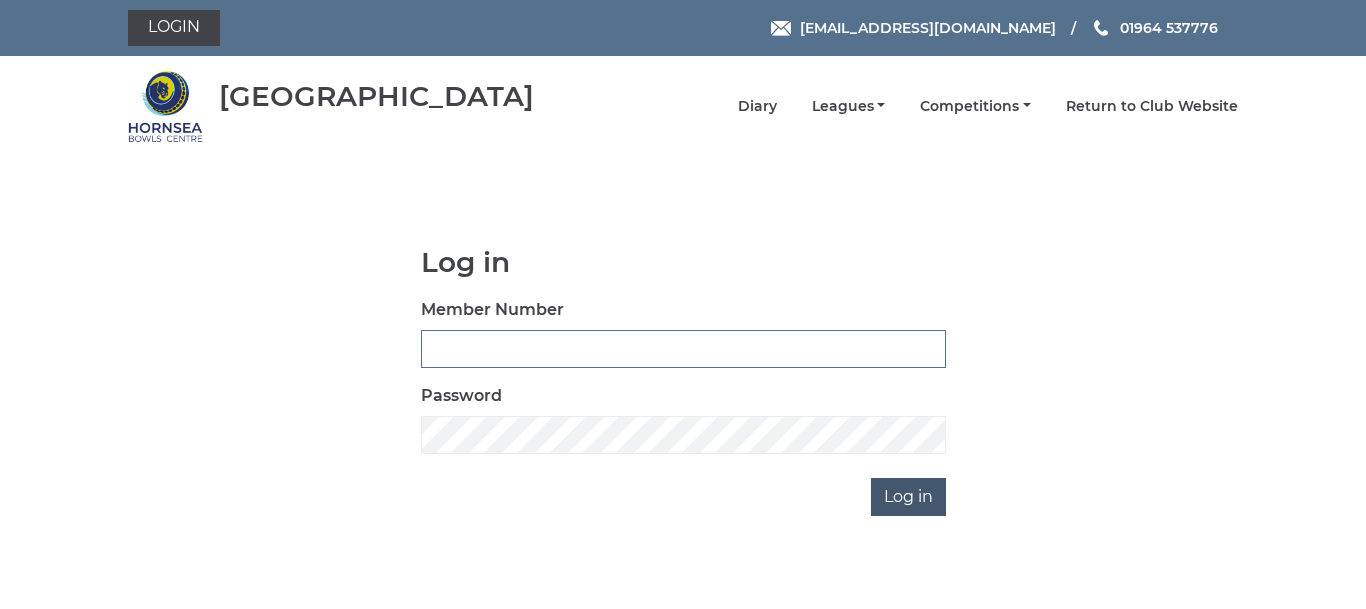 type on "0086" 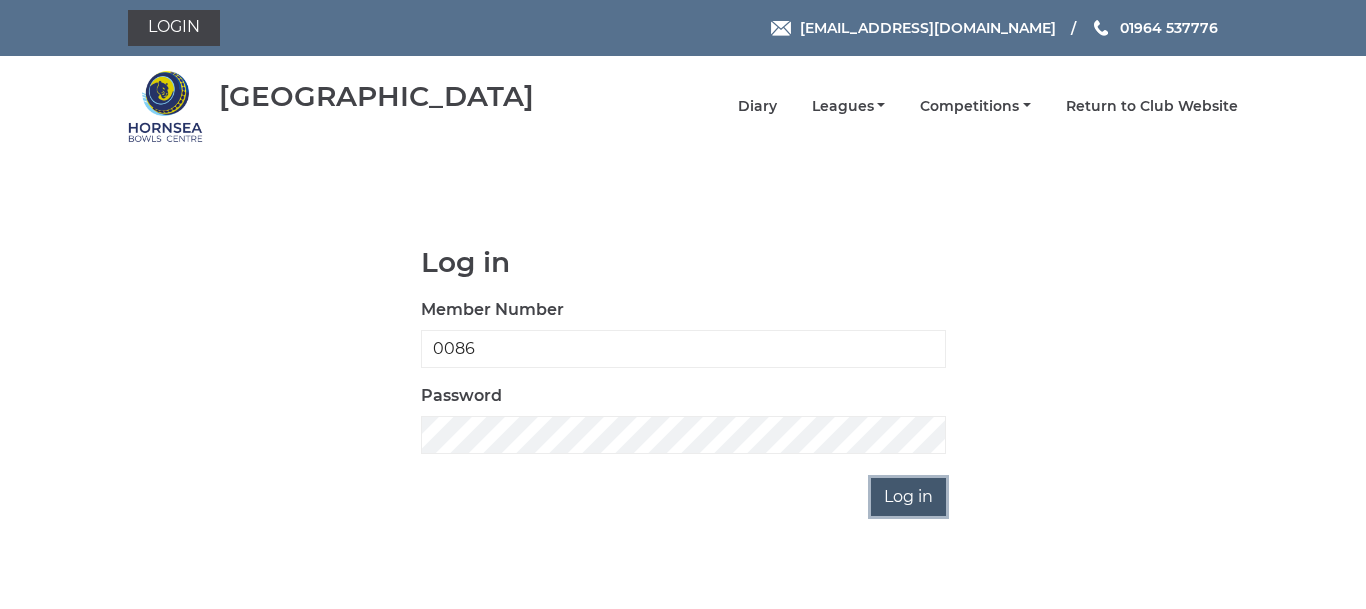 click on "Log in" at bounding box center [908, 497] 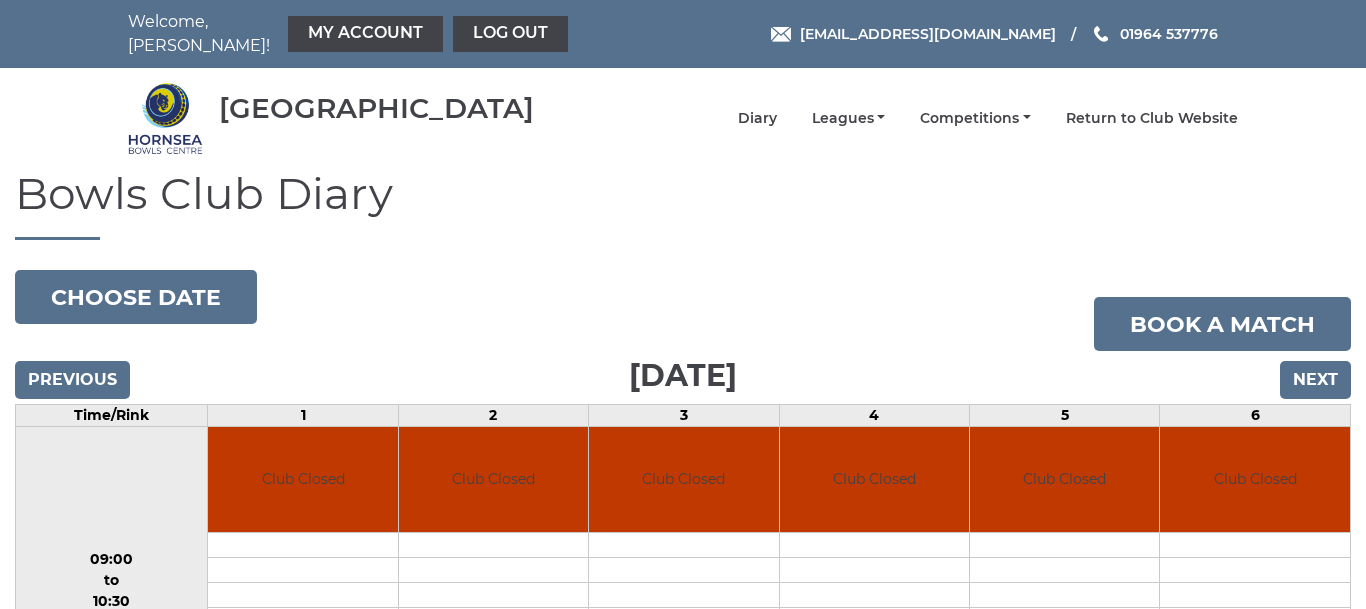 scroll, scrollTop: 0, scrollLeft: 0, axis: both 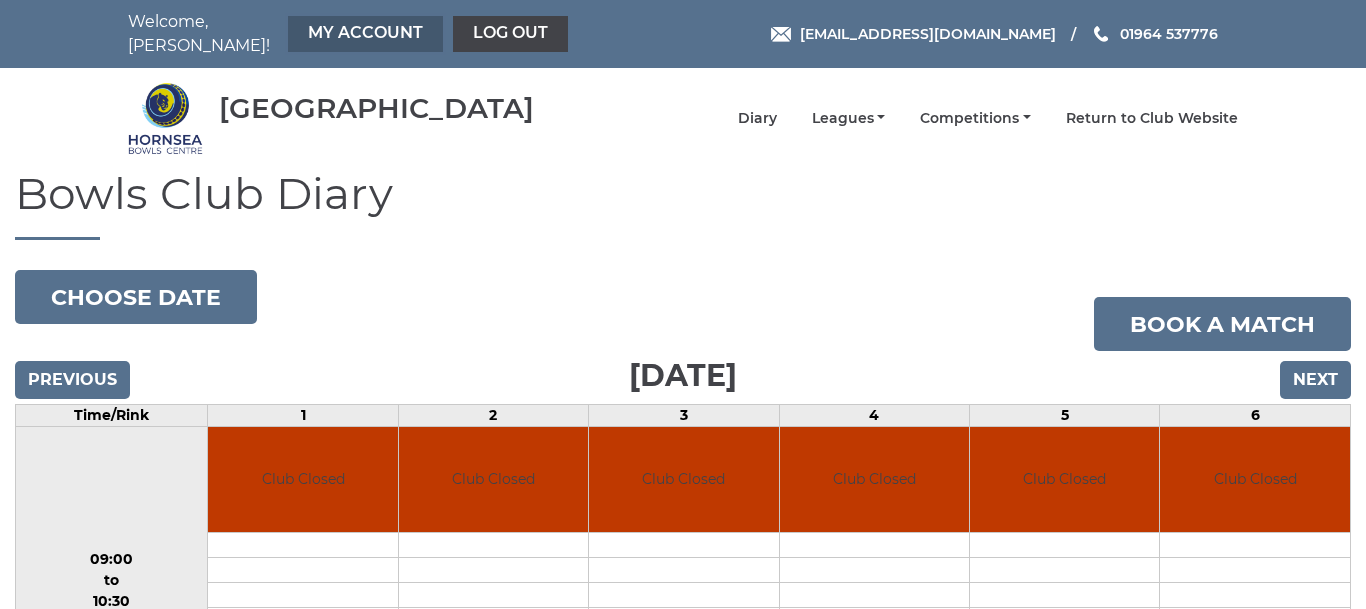 click on "My Account" at bounding box center [365, 34] 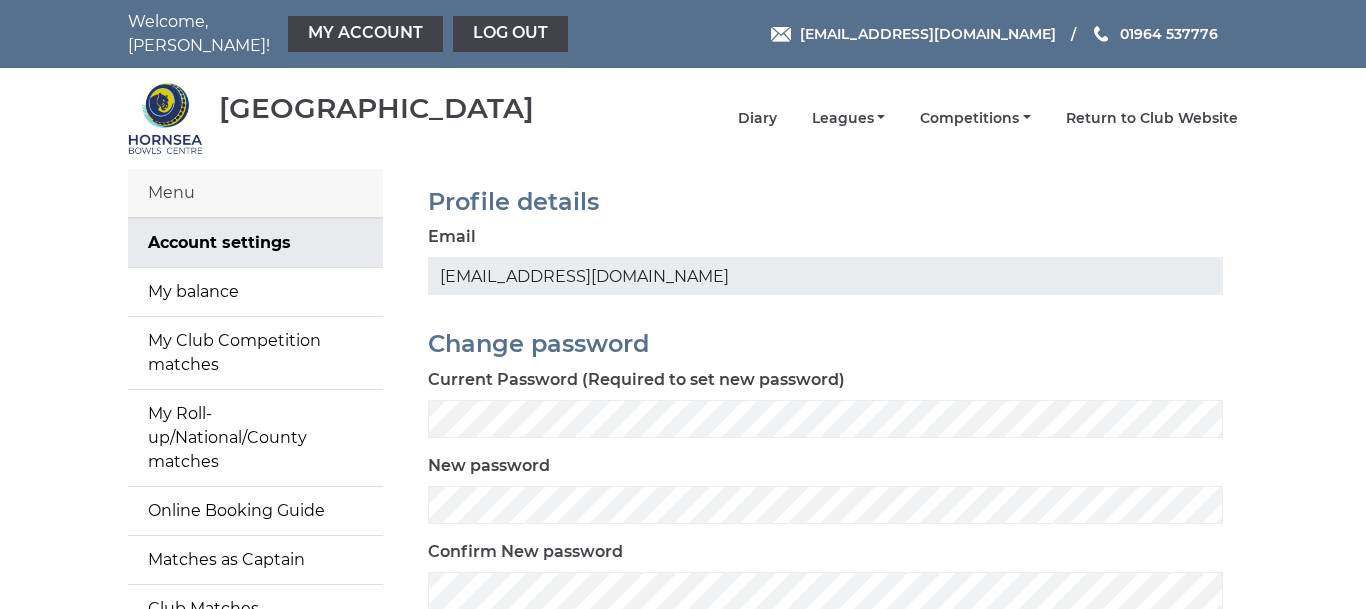 scroll, scrollTop: 0, scrollLeft: 0, axis: both 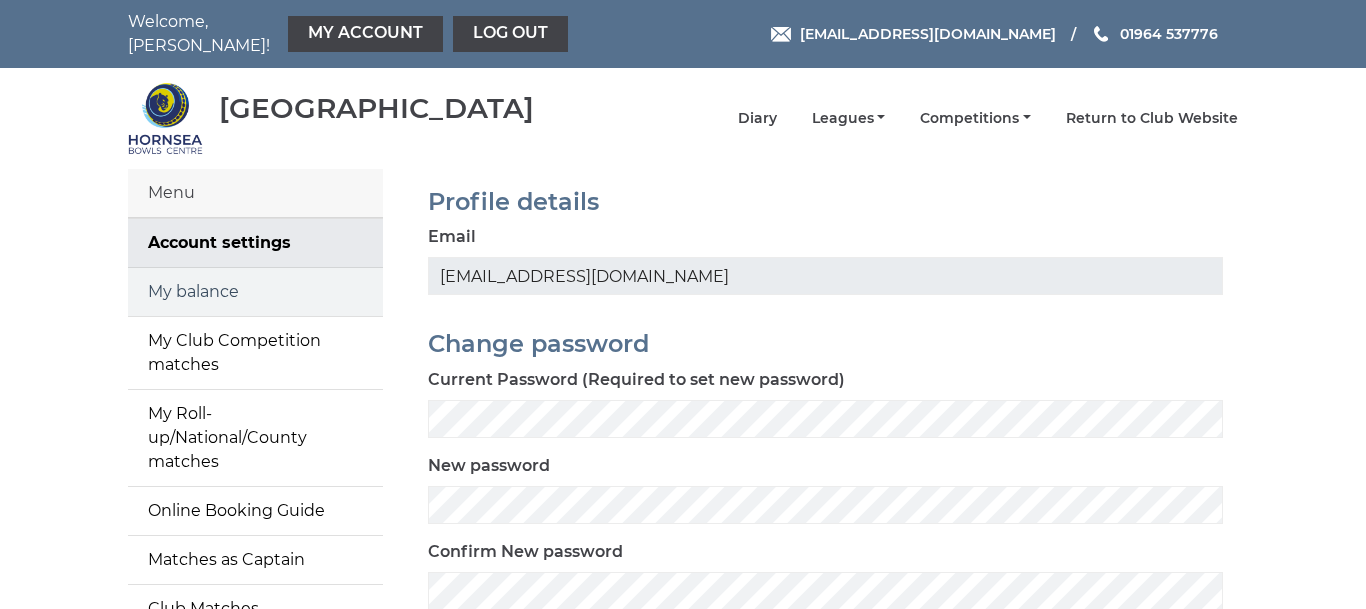 click on "My balance" at bounding box center (255, 292) 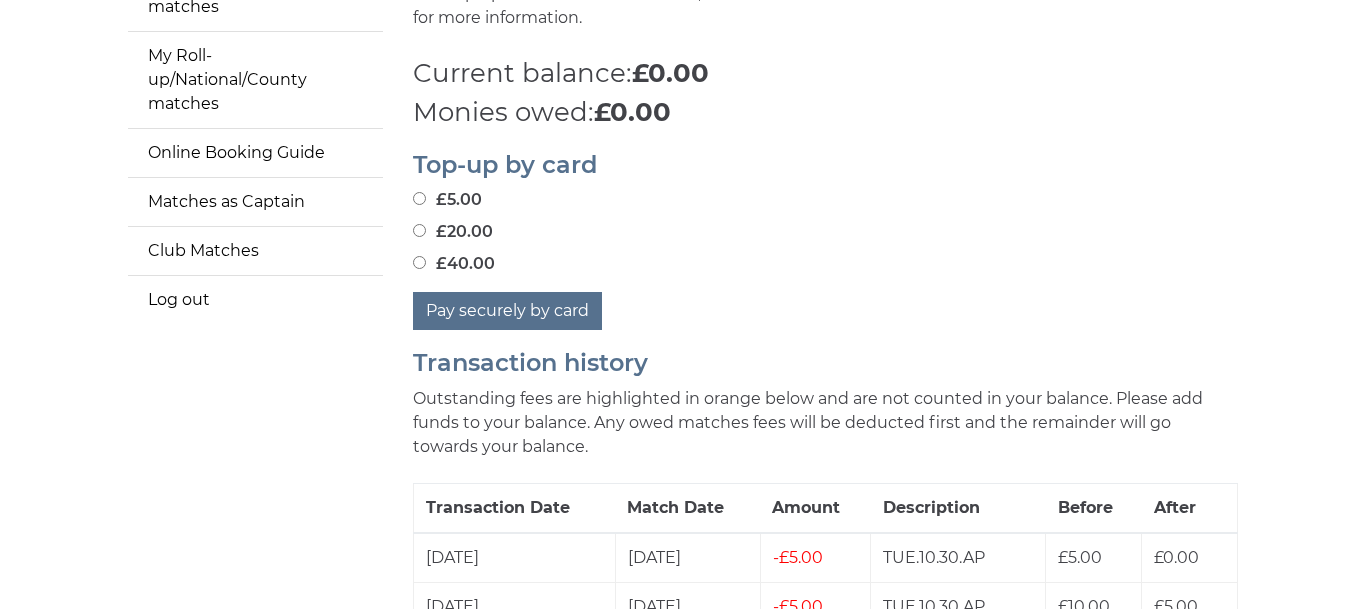 scroll, scrollTop: 360, scrollLeft: 0, axis: vertical 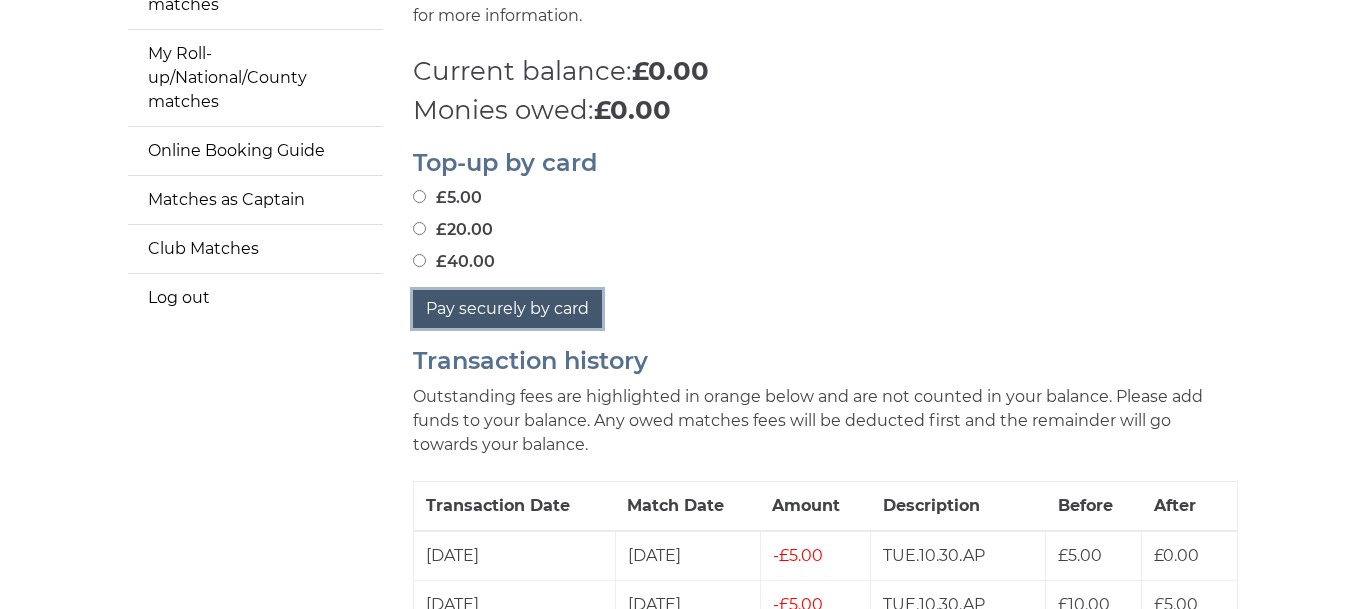 click on "Pay securely by card" at bounding box center (507, 309) 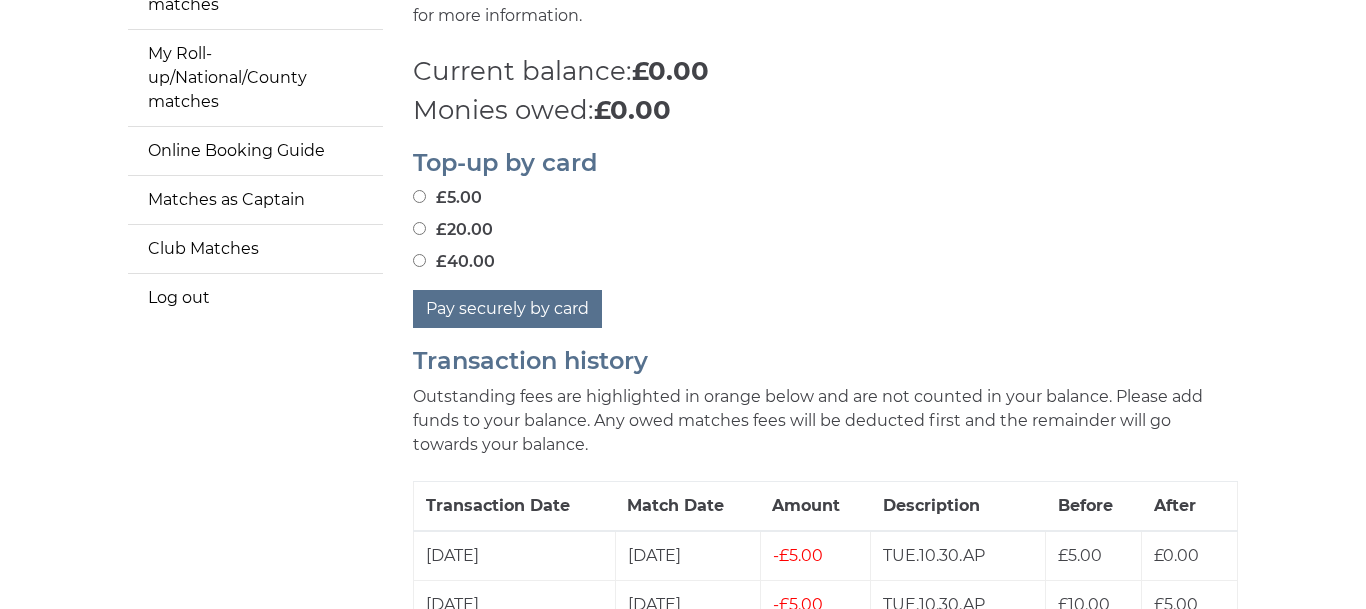click on "£20.00" at bounding box center (825, 230) 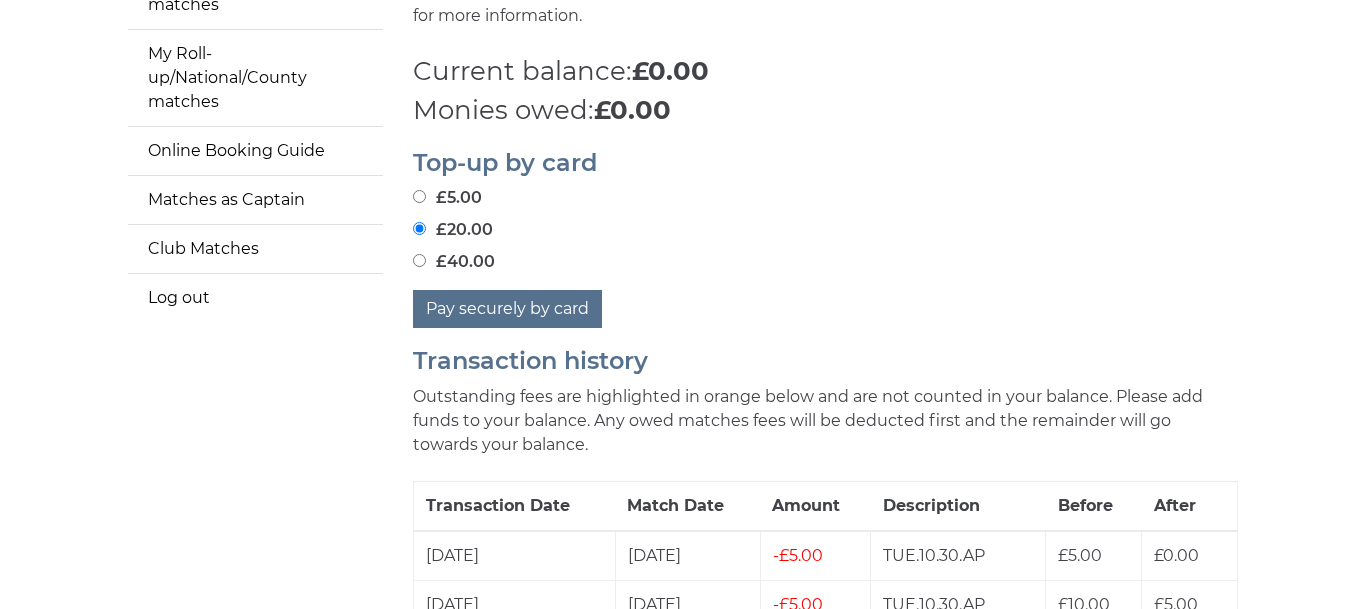 click on "£20.00" at bounding box center [419, 228] 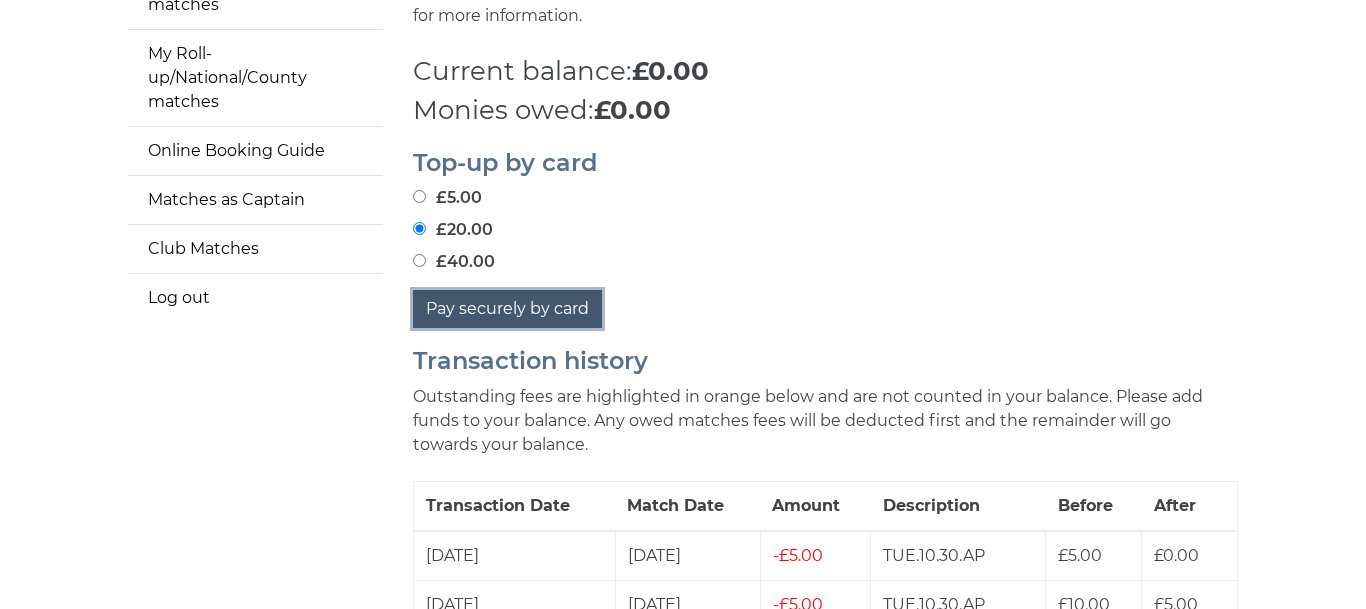 click on "Pay securely by card" at bounding box center (507, 309) 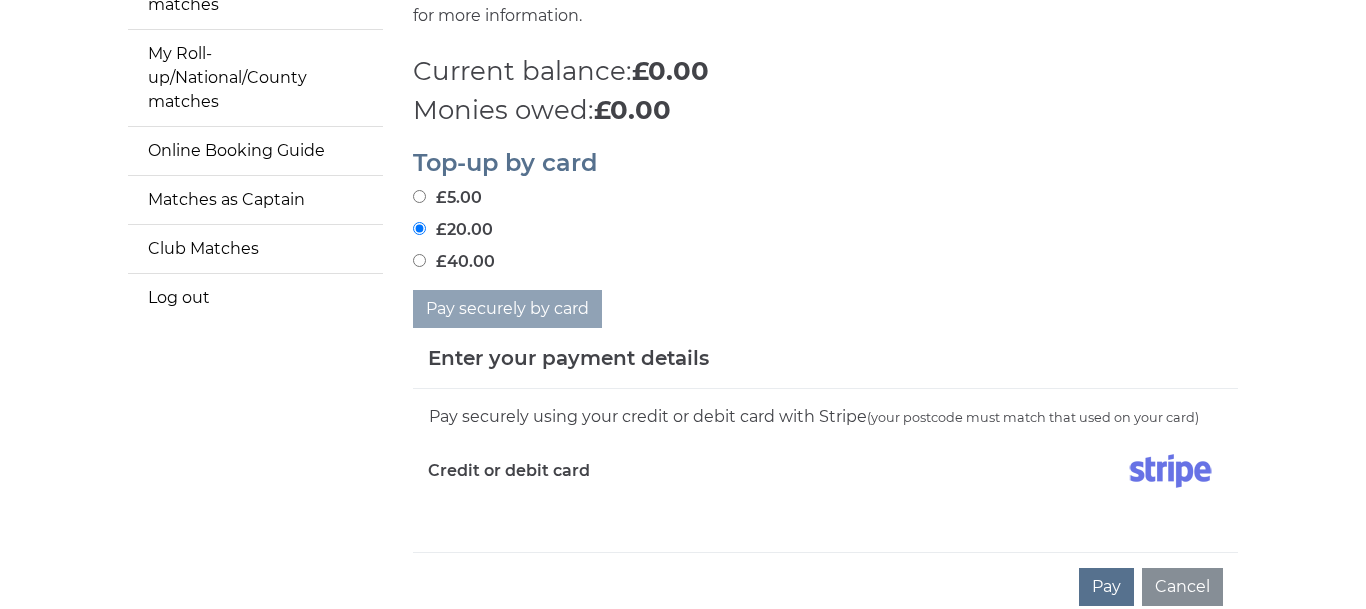 click on "Credit or debit card" at bounding box center [509, 471] 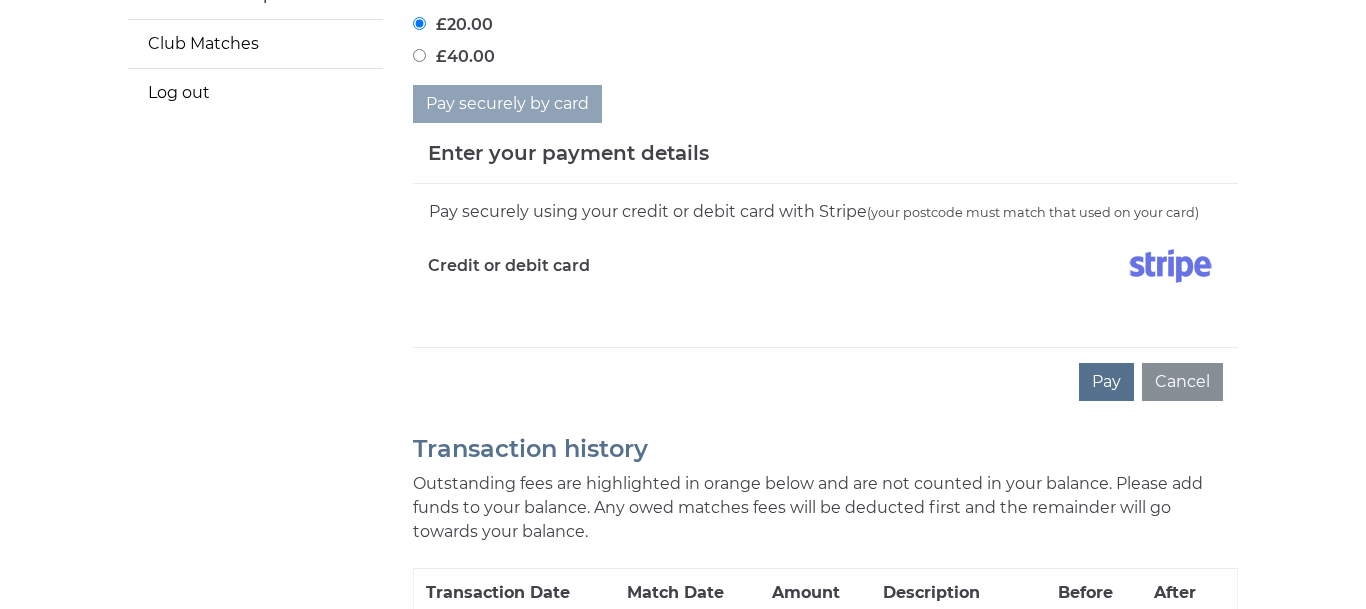 scroll, scrollTop: 561, scrollLeft: 0, axis: vertical 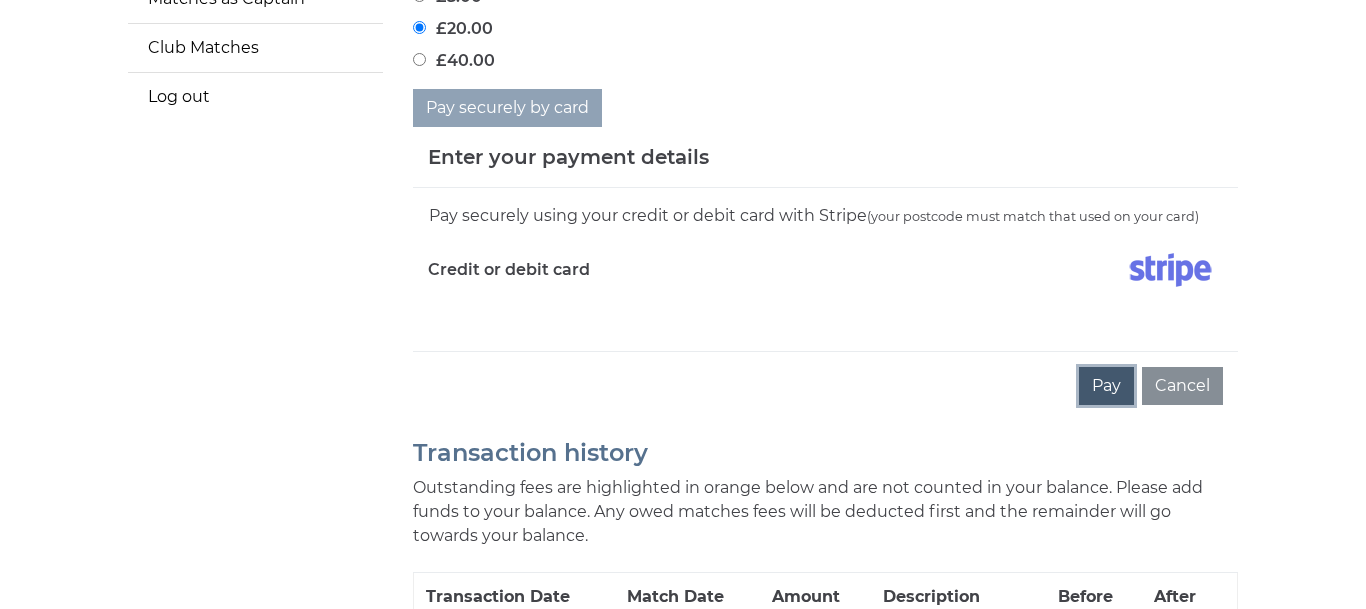 click on "Pay" at bounding box center (1106, 386) 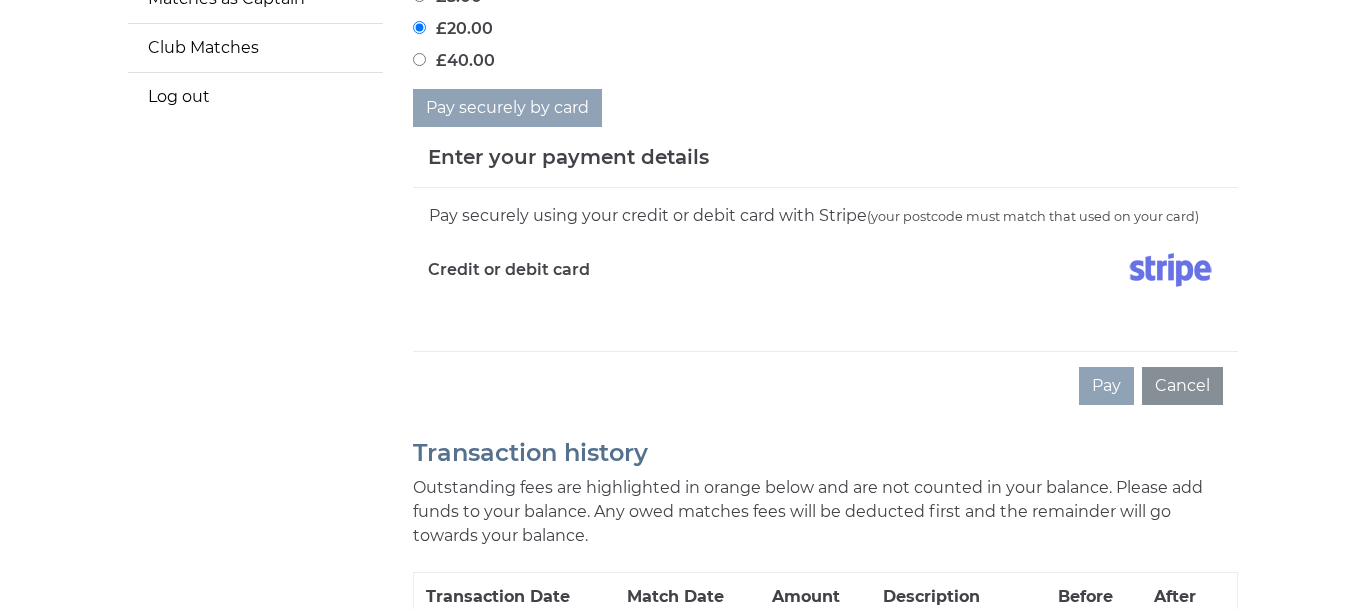 click on "Menu
Account settings
My balance
My Club Competition matches
My Roll-up/National/County matches
Online Booking Guide
Matches as Captain
Club Matches
Log out
My Balance
We are accepting payment for Rink fees using an online balance.
£0.00 £0.00" at bounding box center (683, 2720) 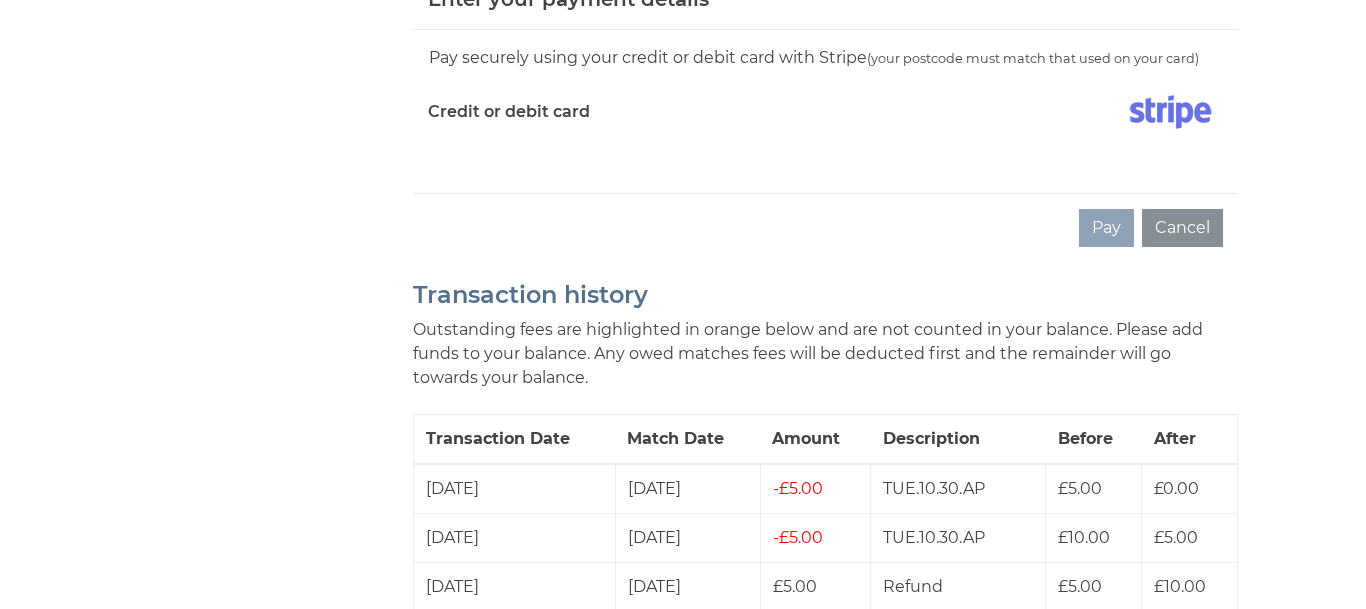 scroll, scrollTop: 721, scrollLeft: 0, axis: vertical 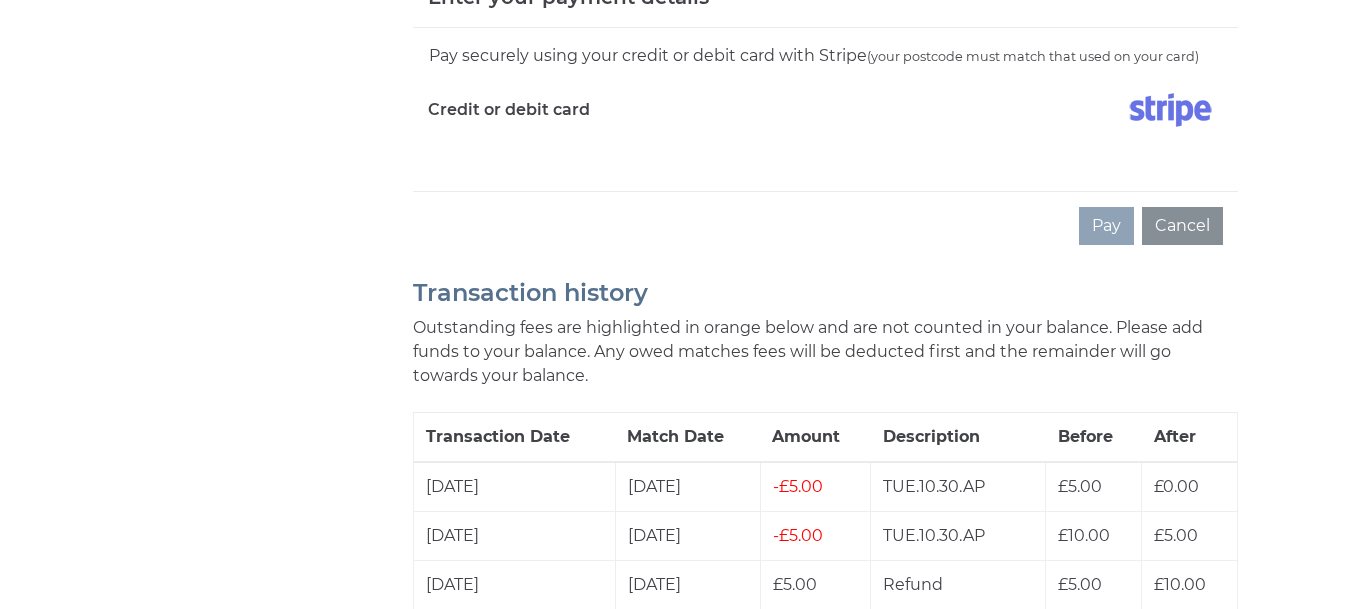click on "Menu
Account settings
My balance
My Club Competition matches
My Roll-up/National/County matches
Online Booking Guide
Matches as Captain
Club Matches
Log out
My Balance
We are accepting payment for Rink fees using an online balance.
£0.00 £0.00" at bounding box center [683, 2560] 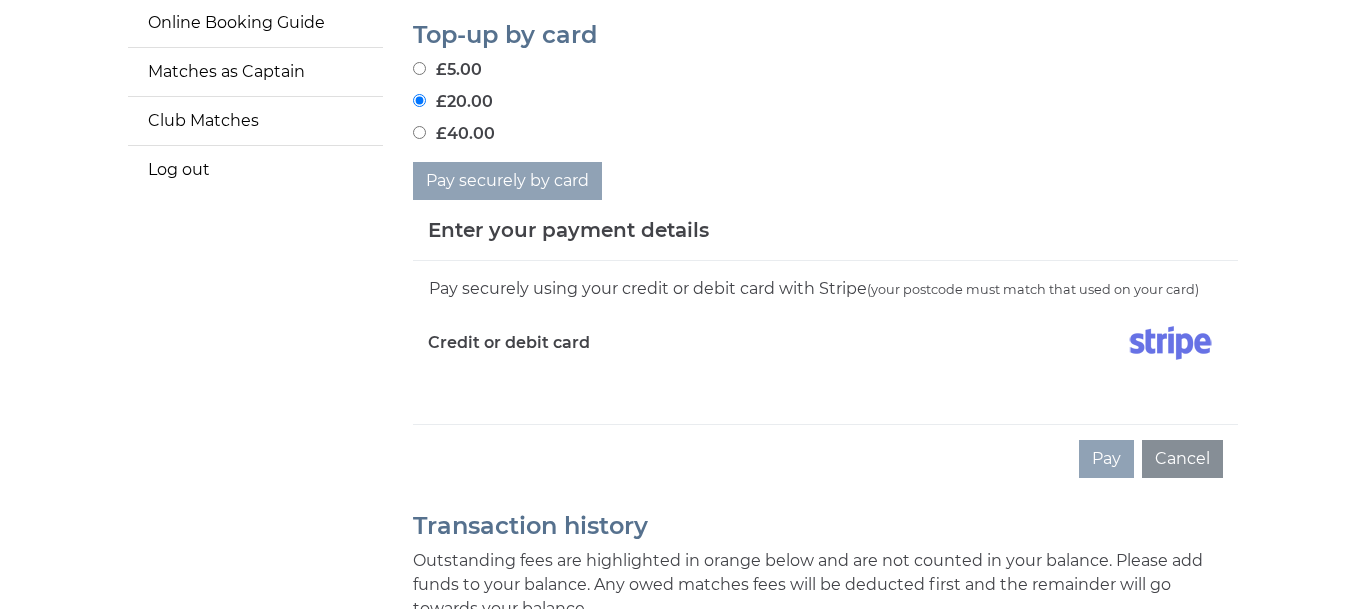 scroll, scrollTop: 481, scrollLeft: 0, axis: vertical 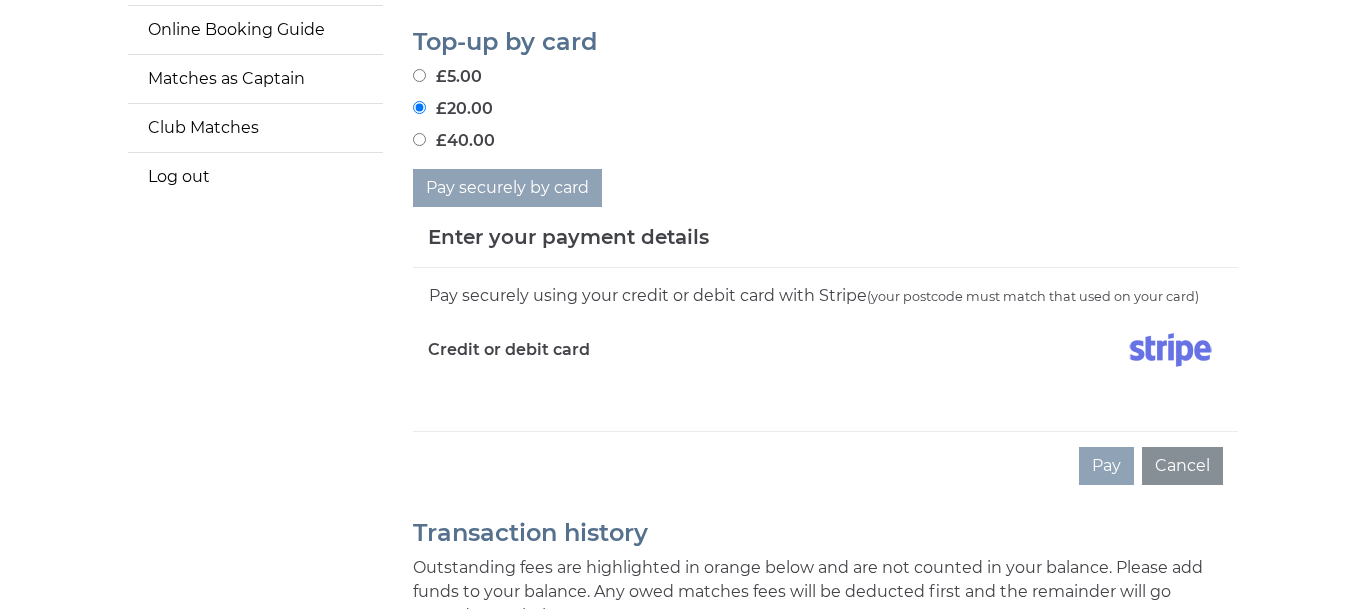 click on "£5.00" at bounding box center [825, 77] 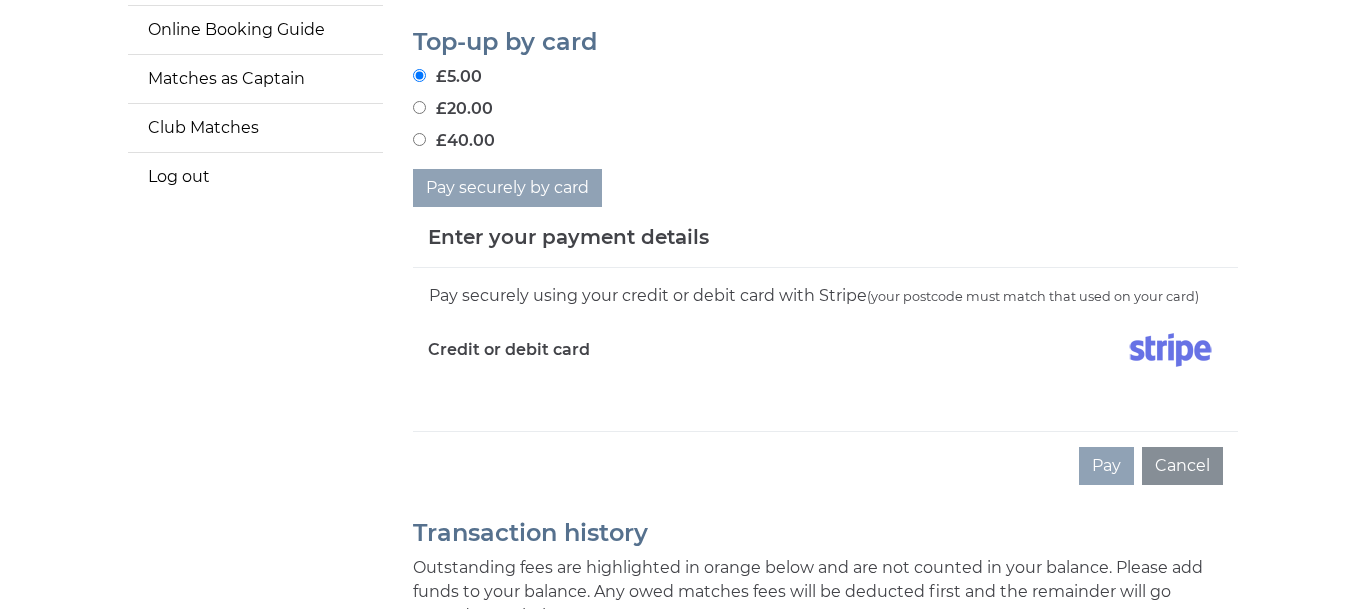 click on "£20.00" at bounding box center (419, 107) 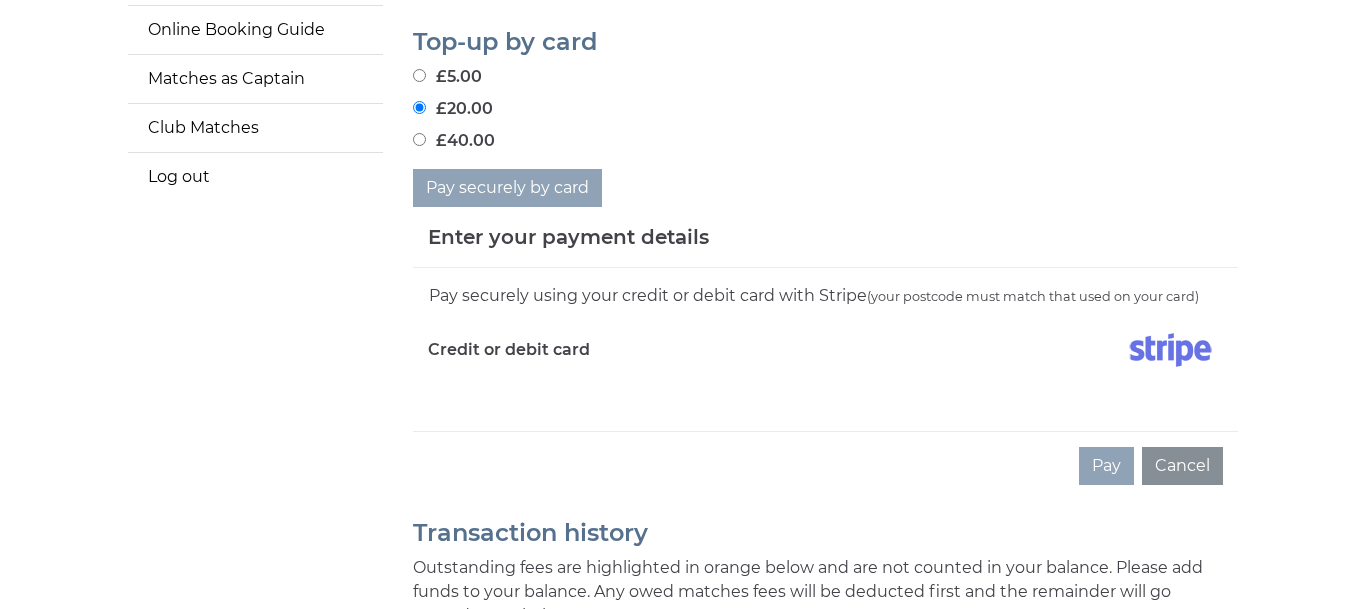 click on "Menu
Account settings
My balance
My Club Competition matches
My Roll-up/National/County matches
Online Booking Guide
Matches as Captain
Club Matches
Log out
My Balance
We are accepting payment for Rink fees using an online balance.
£0.00 £0.00" at bounding box center (683, 2800) 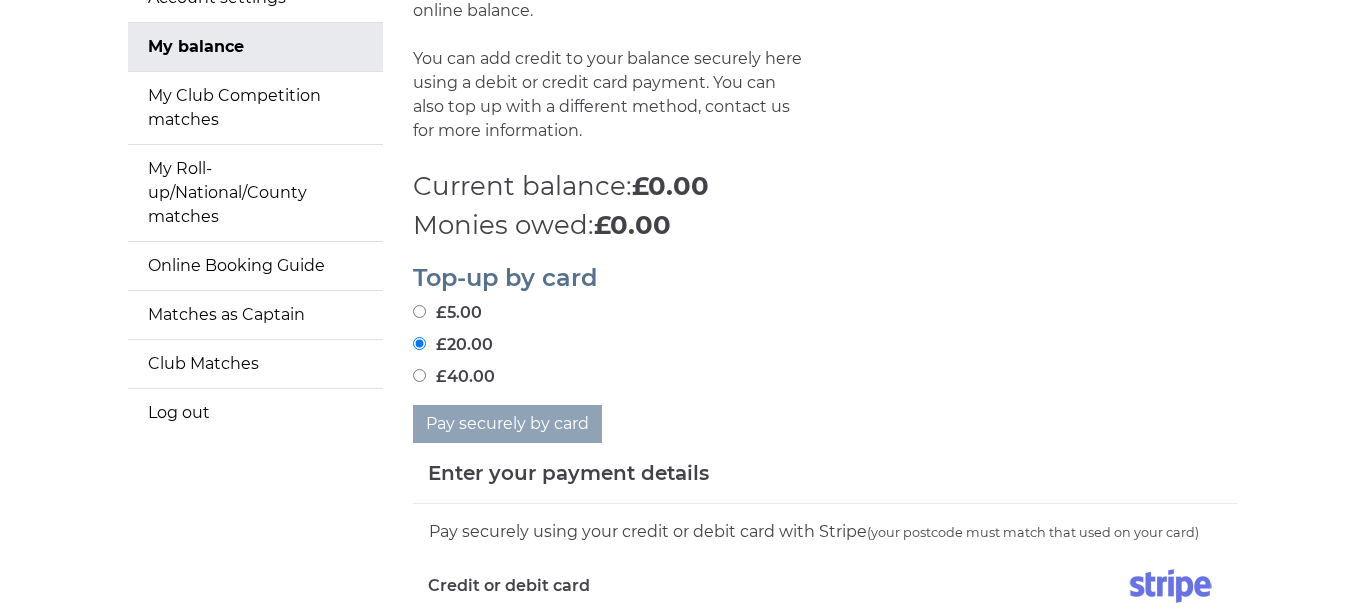 scroll, scrollTop: 241, scrollLeft: 0, axis: vertical 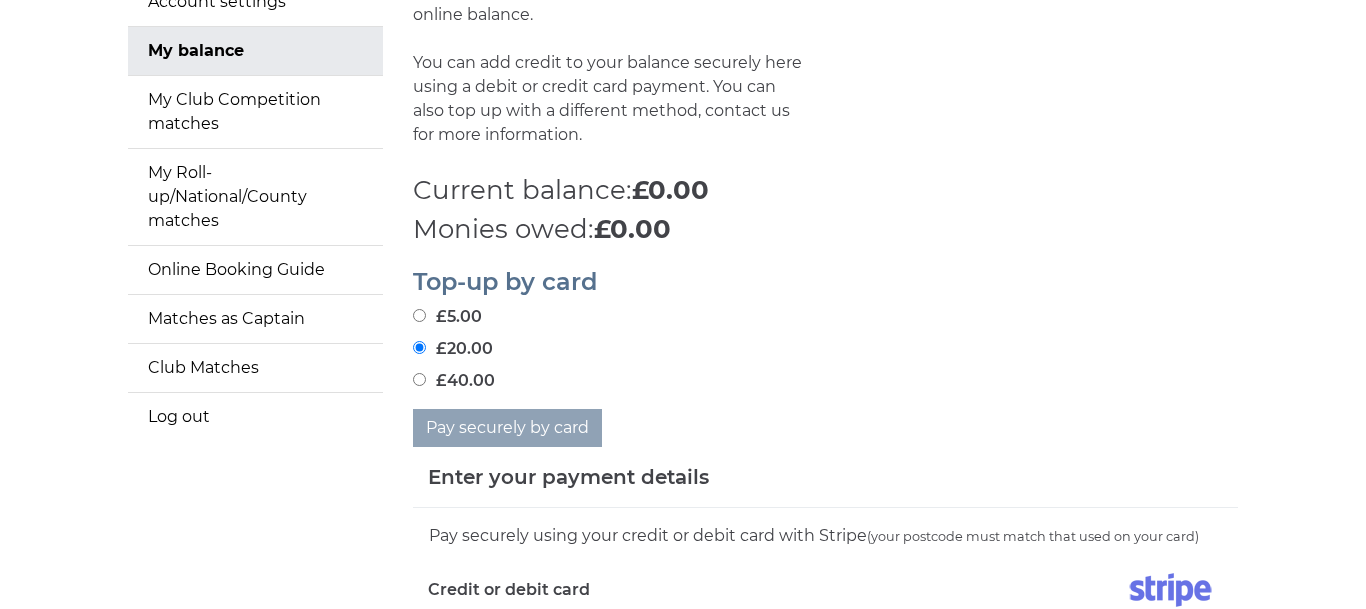 click on "Credit or debit card" at bounding box center [509, 590] 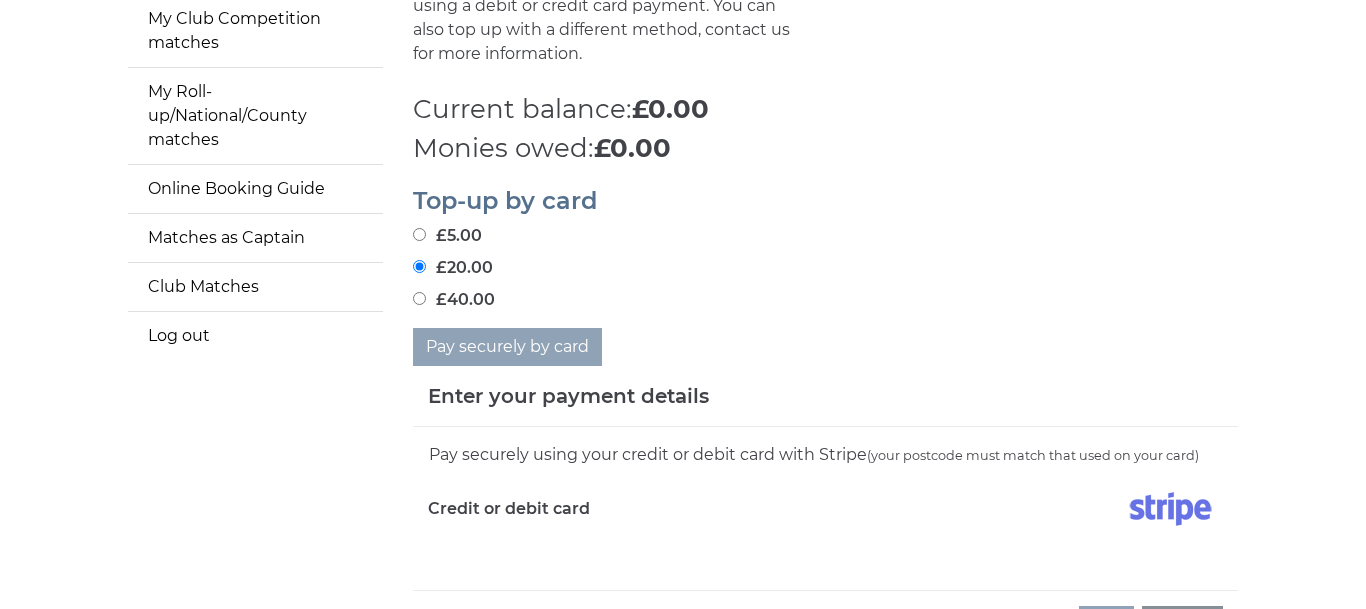 scroll, scrollTop: 361, scrollLeft: 0, axis: vertical 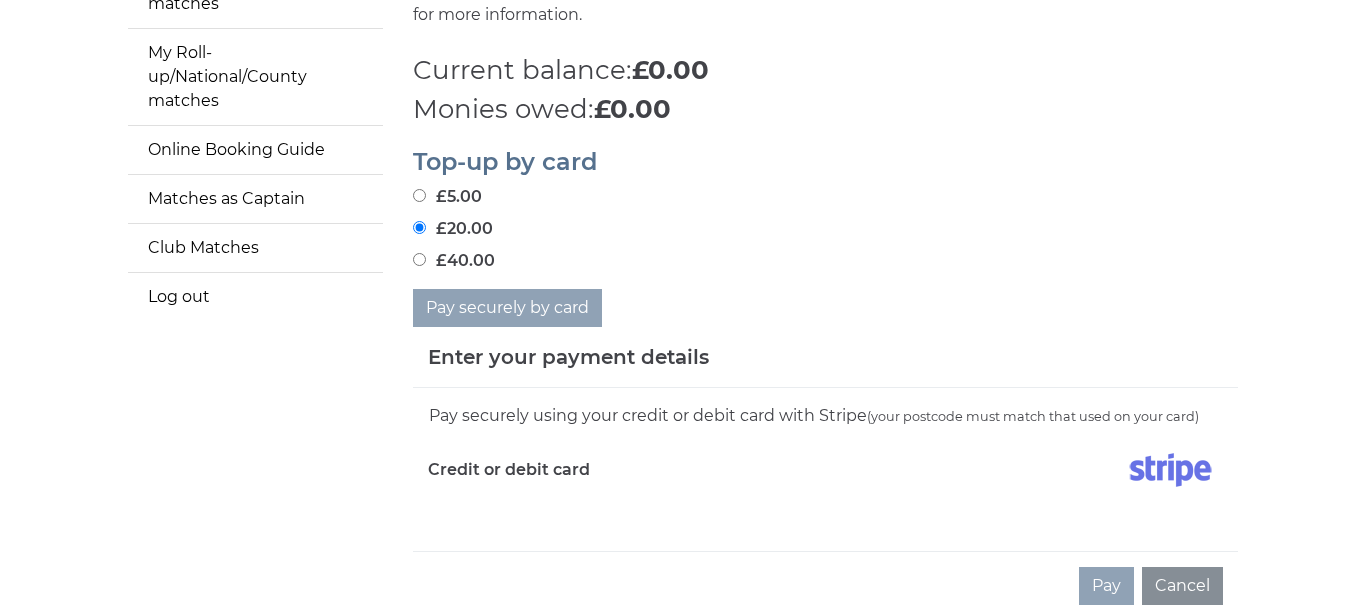 click on "£20.00" at bounding box center [825, 229] 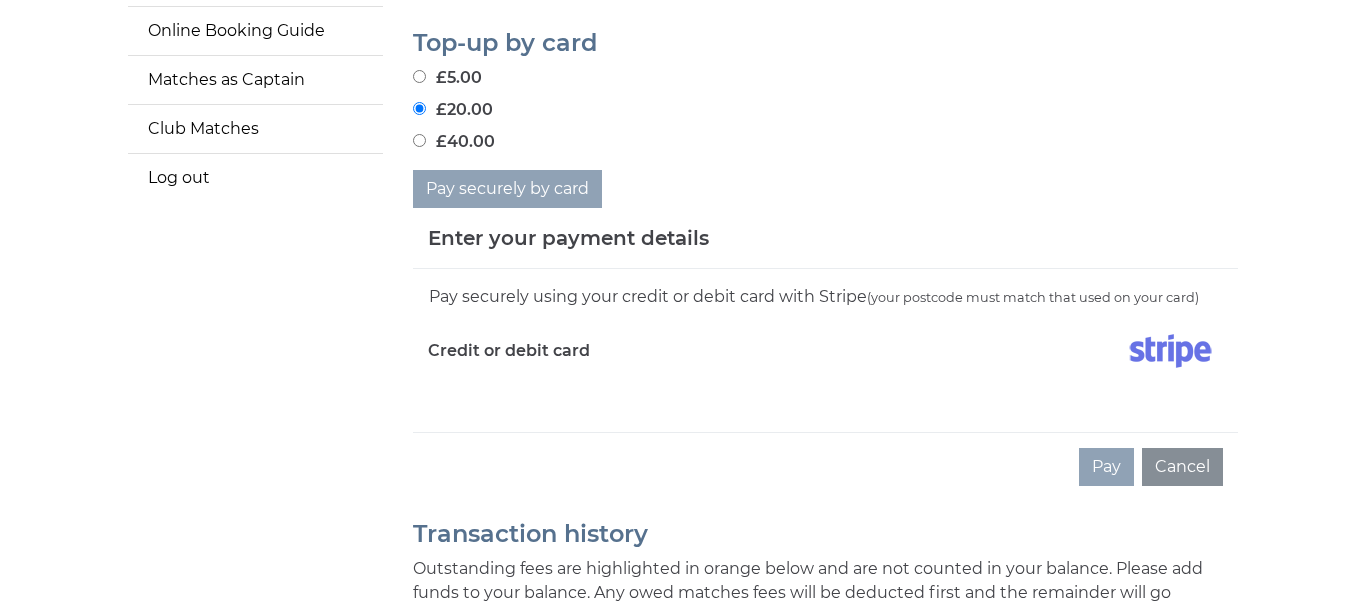 scroll, scrollTop: 481, scrollLeft: 0, axis: vertical 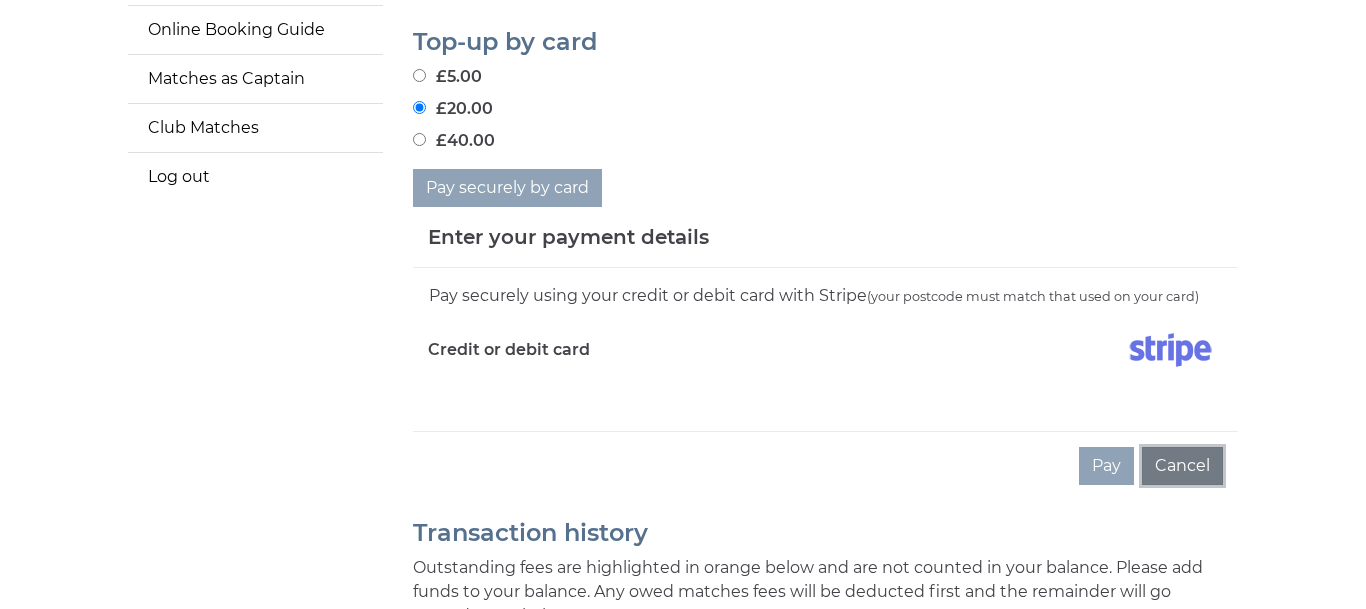 click on "Cancel" at bounding box center [1182, 466] 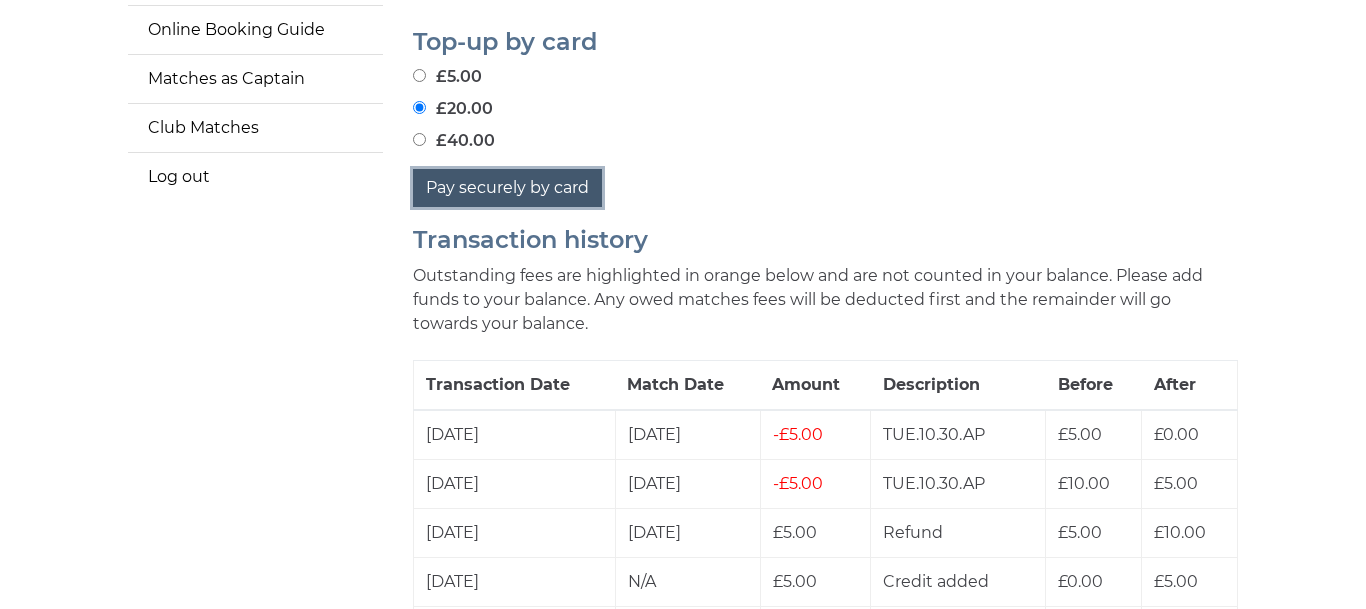 click on "Pay securely by card" at bounding box center (507, 188) 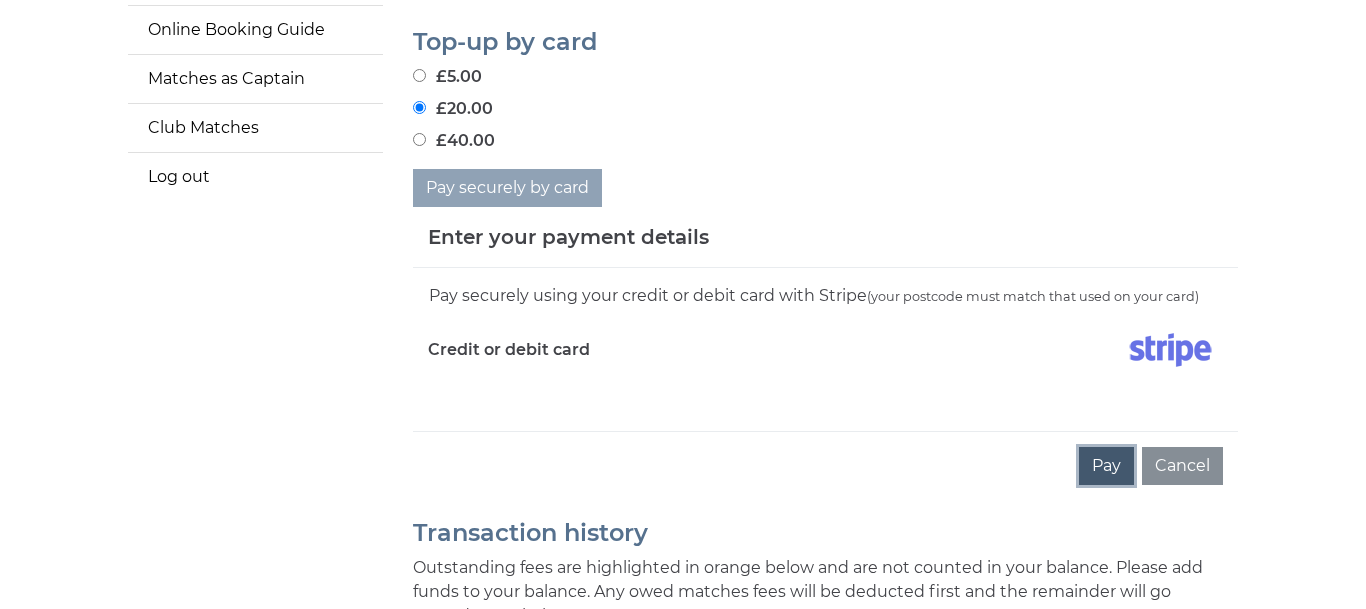 click on "Pay" at bounding box center [1106, 466] 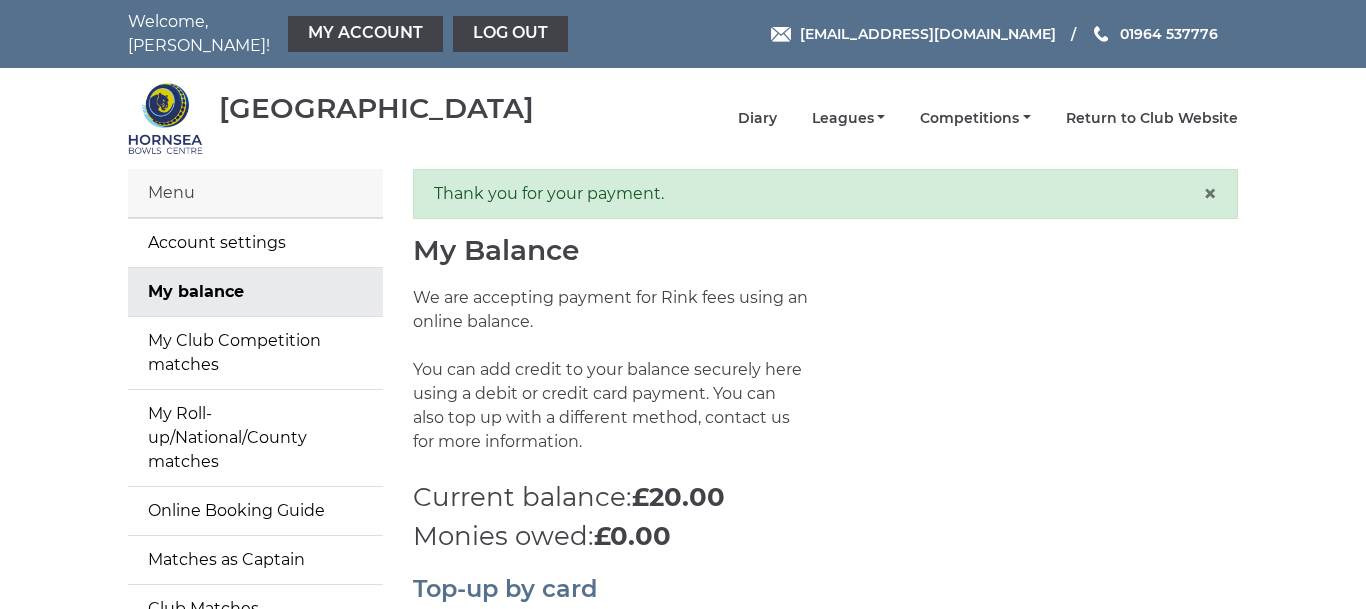 scroll, scrollTop: 0, scrollLeft: 0, axis: both 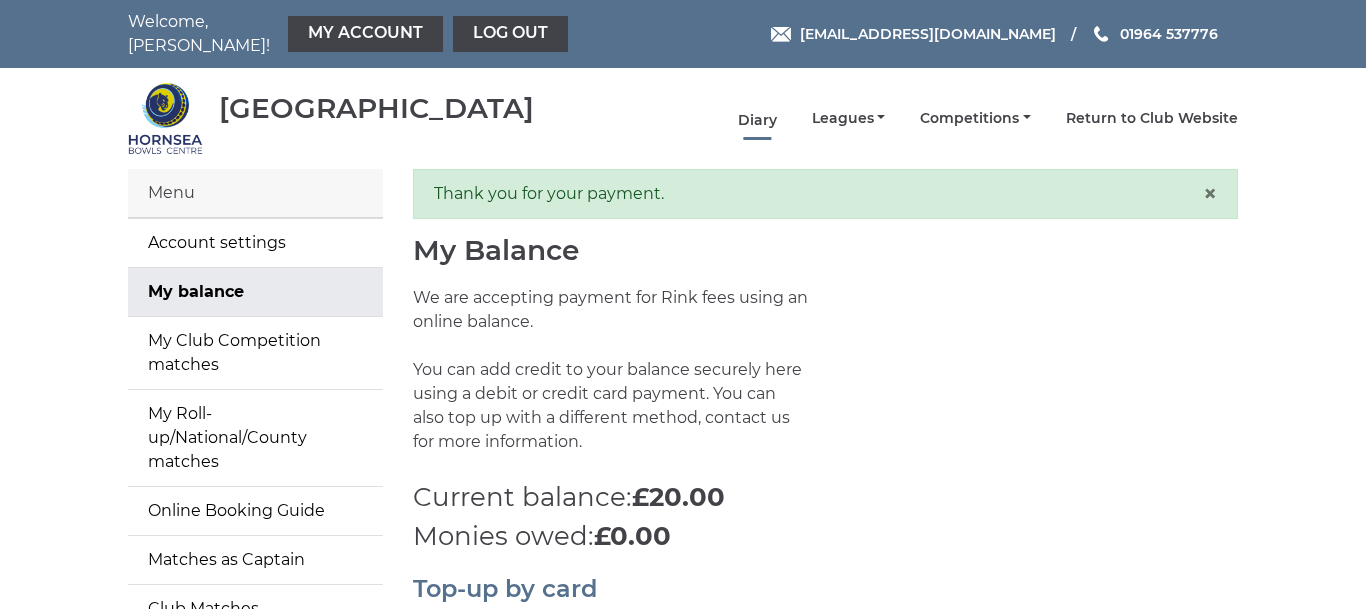 click on "Diary" at bounding box center [757, 120] 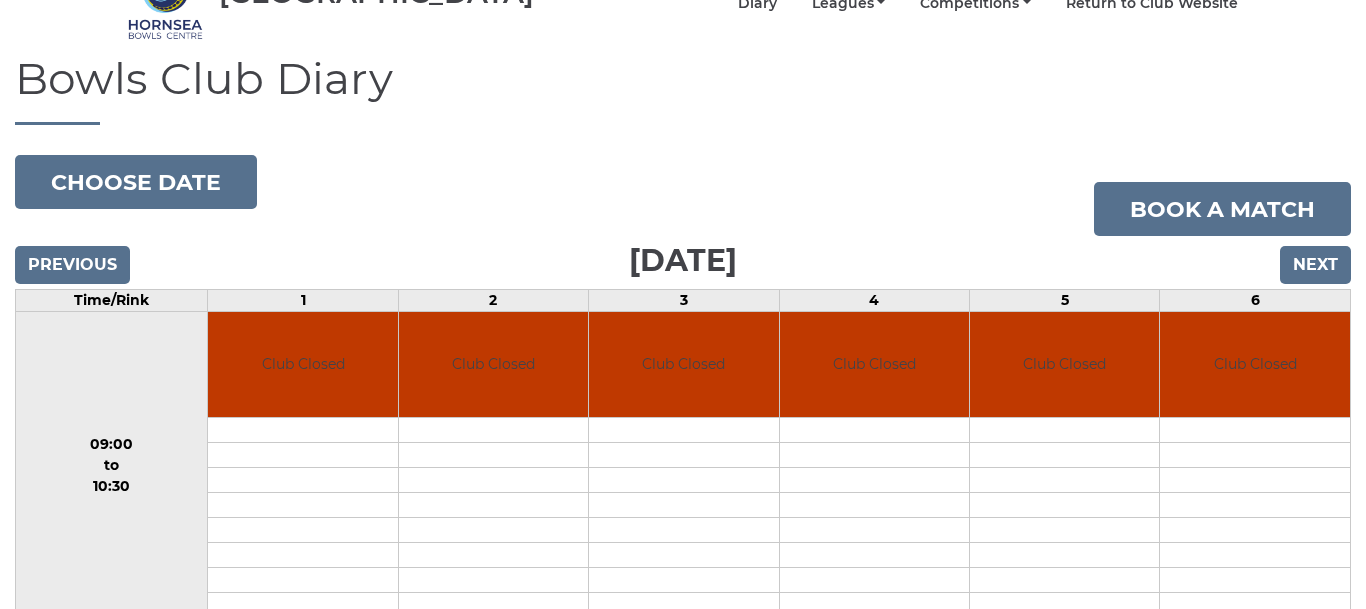 scroll, scrollTop: 120, scrollLeft: 0, axis: vertical 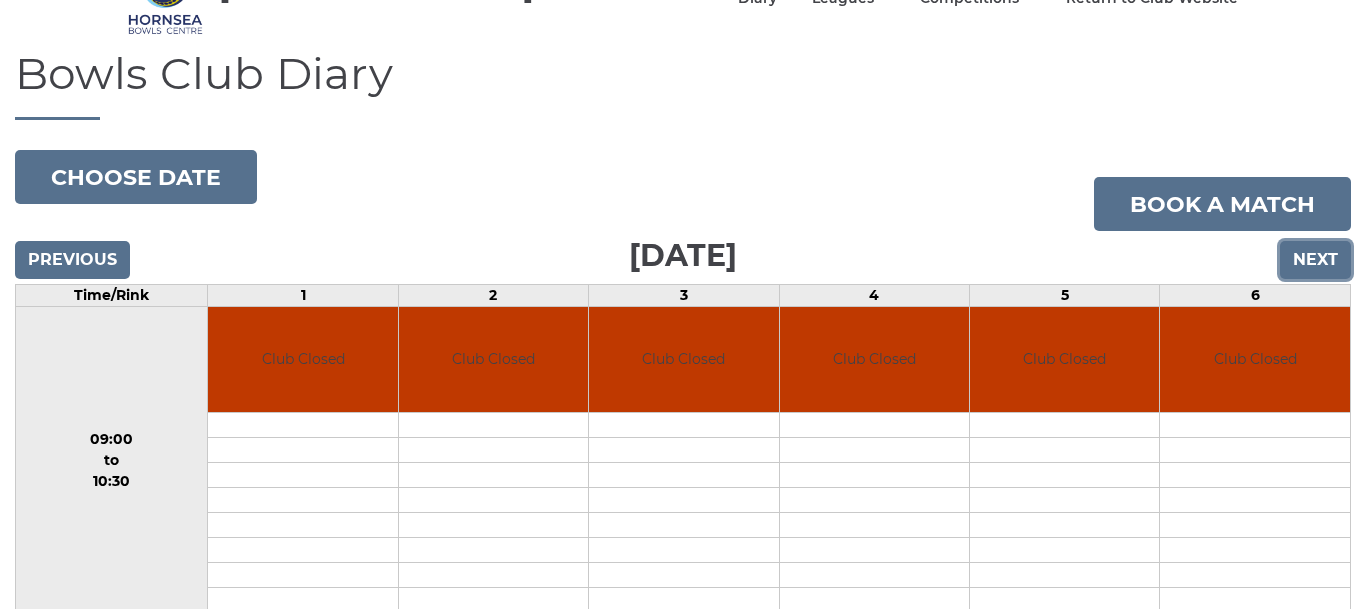 click on "Next" at bounding box center [1315, 260] 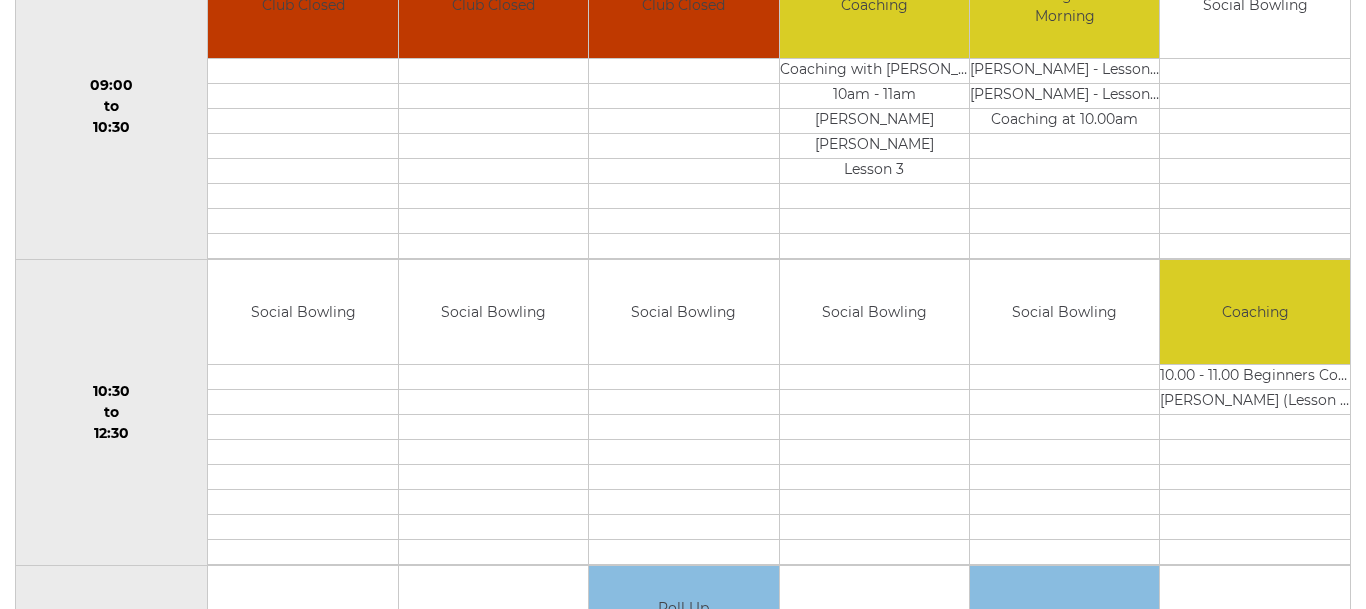 scroll, scrollTop: 480, scrollLeft: 0, axis: vertical 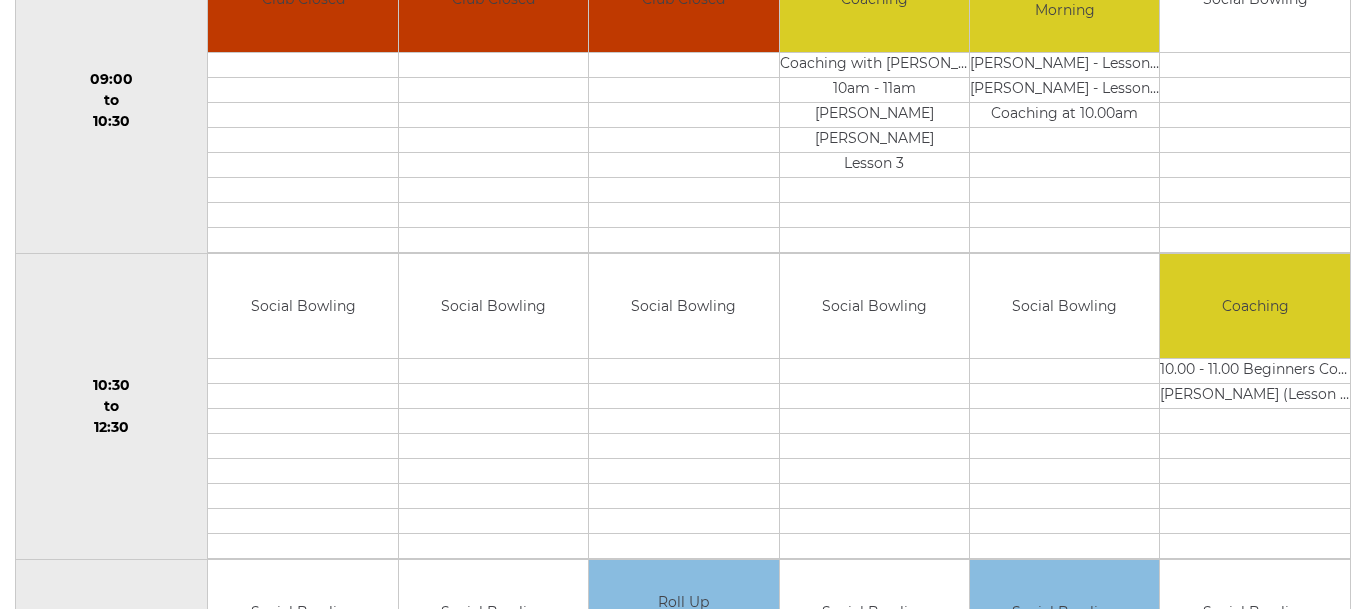 click at bounding box center (302, 371) 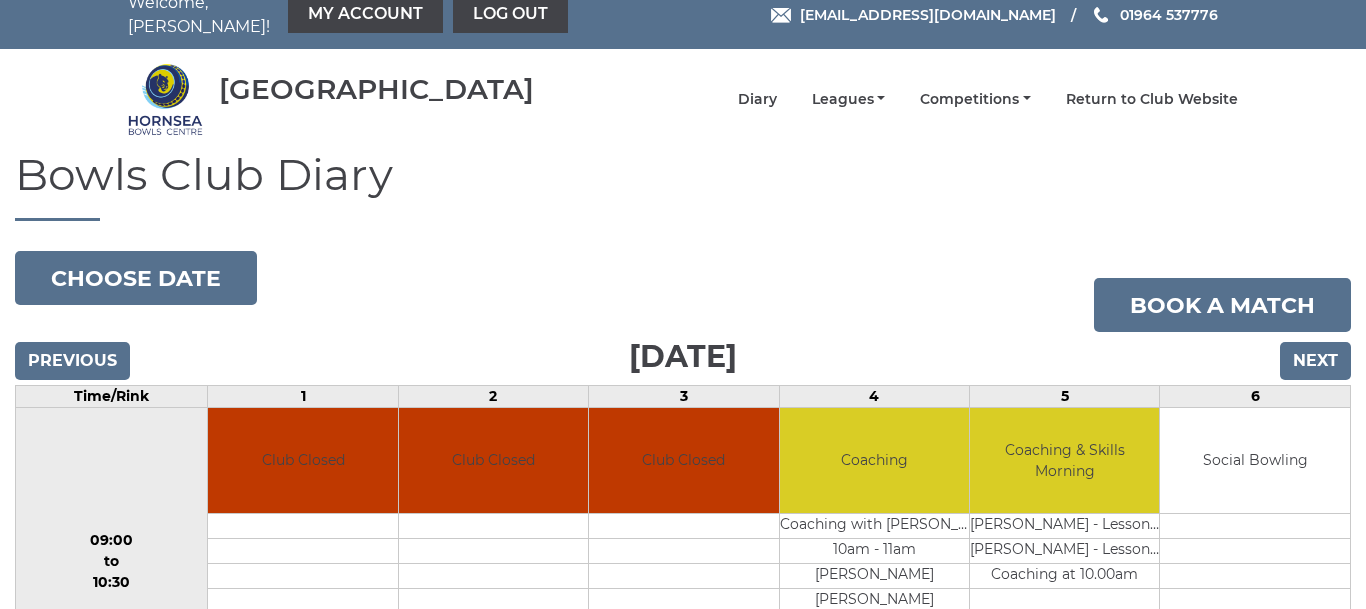 scroll, scrollTop: 0, scrollLeft: 0, axis: both 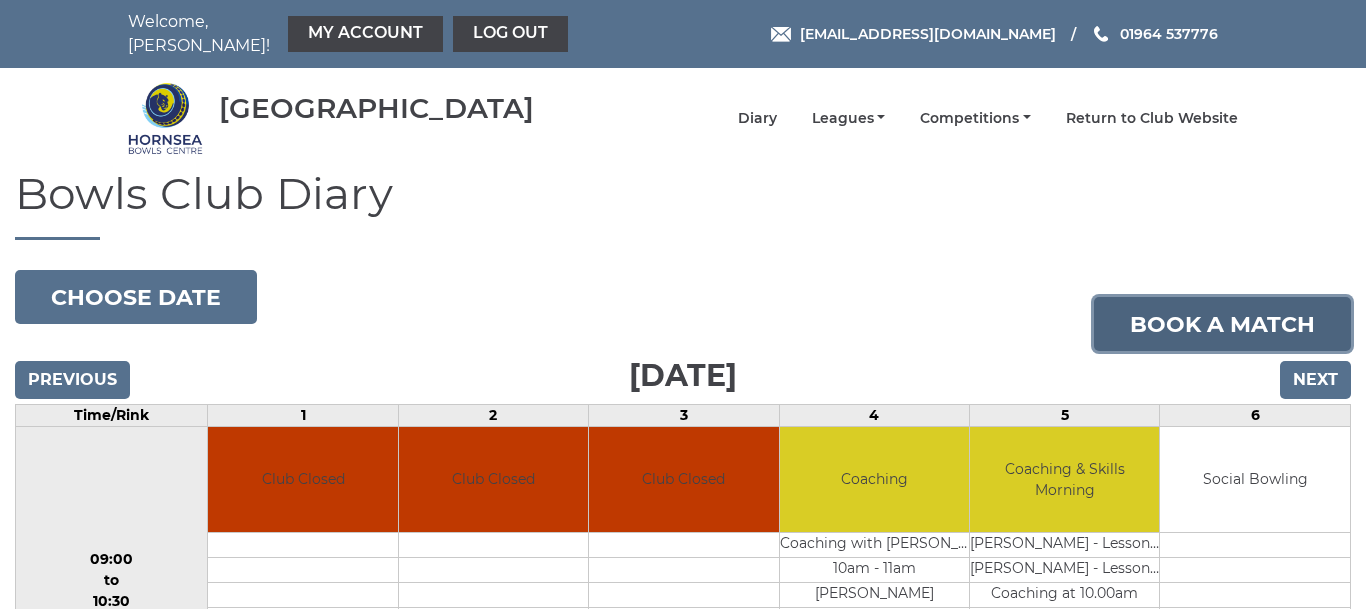 click on "Book a match" at bounding box center [1222, 324] 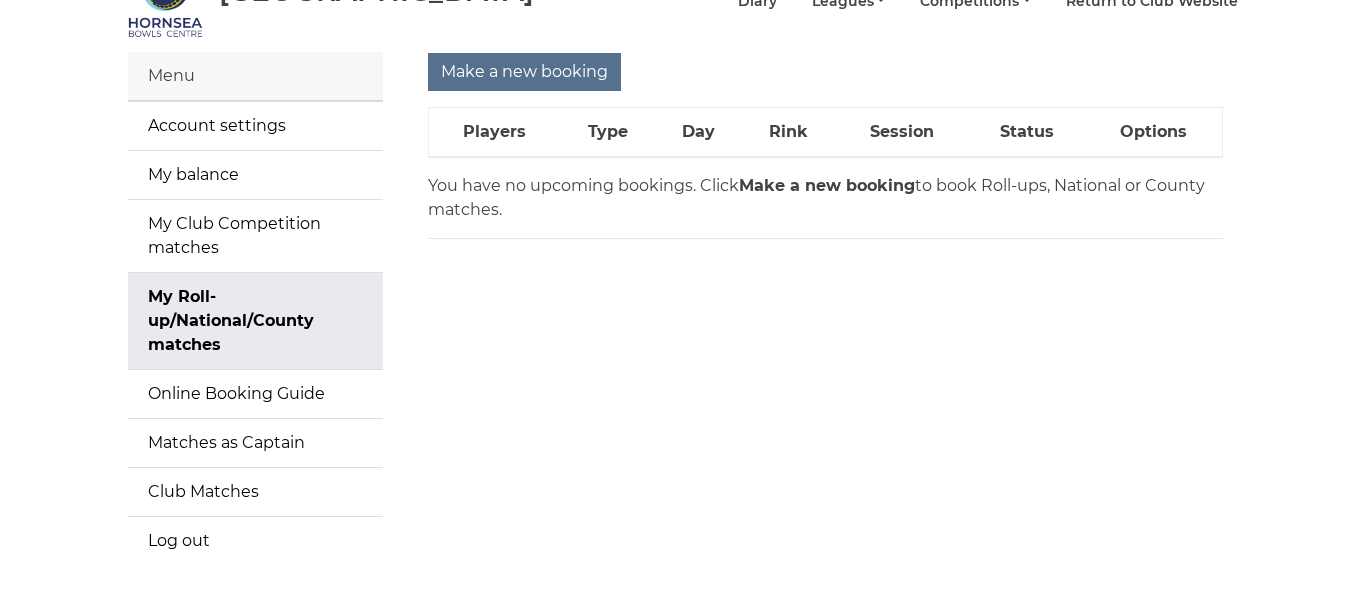 scroll, scrollTop: 120, scrollLeft: 0, axis: vertical 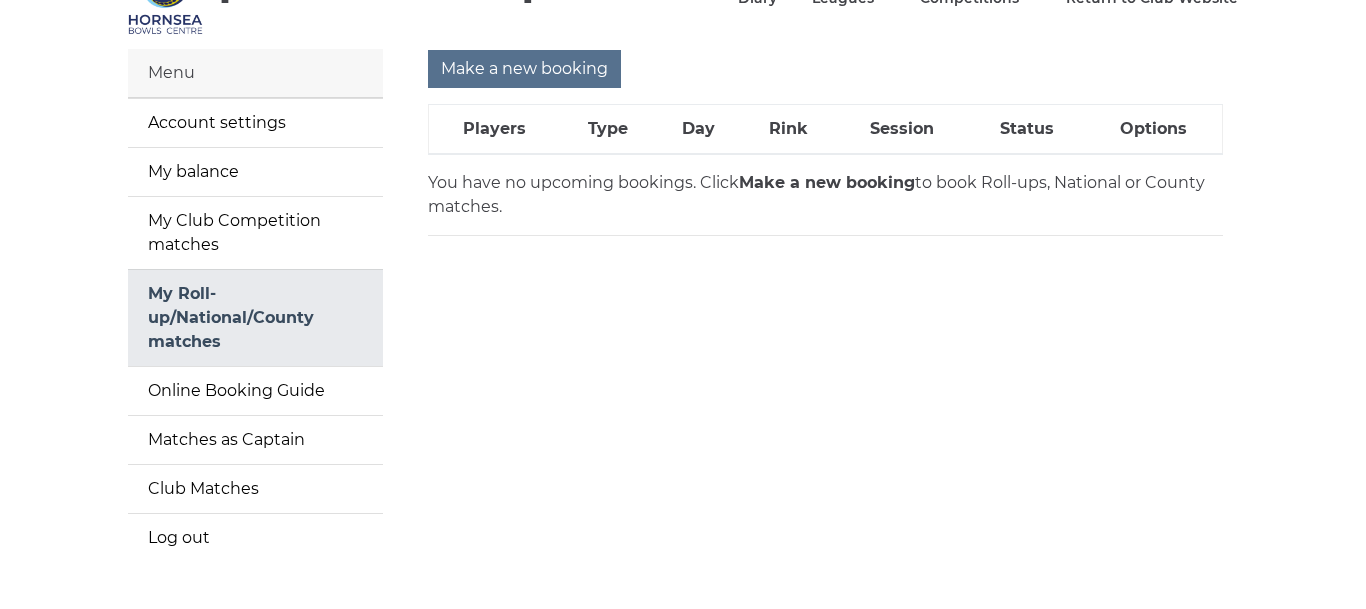 click on "My Roll-up/National/County matches" at bounding box center [255, 318] 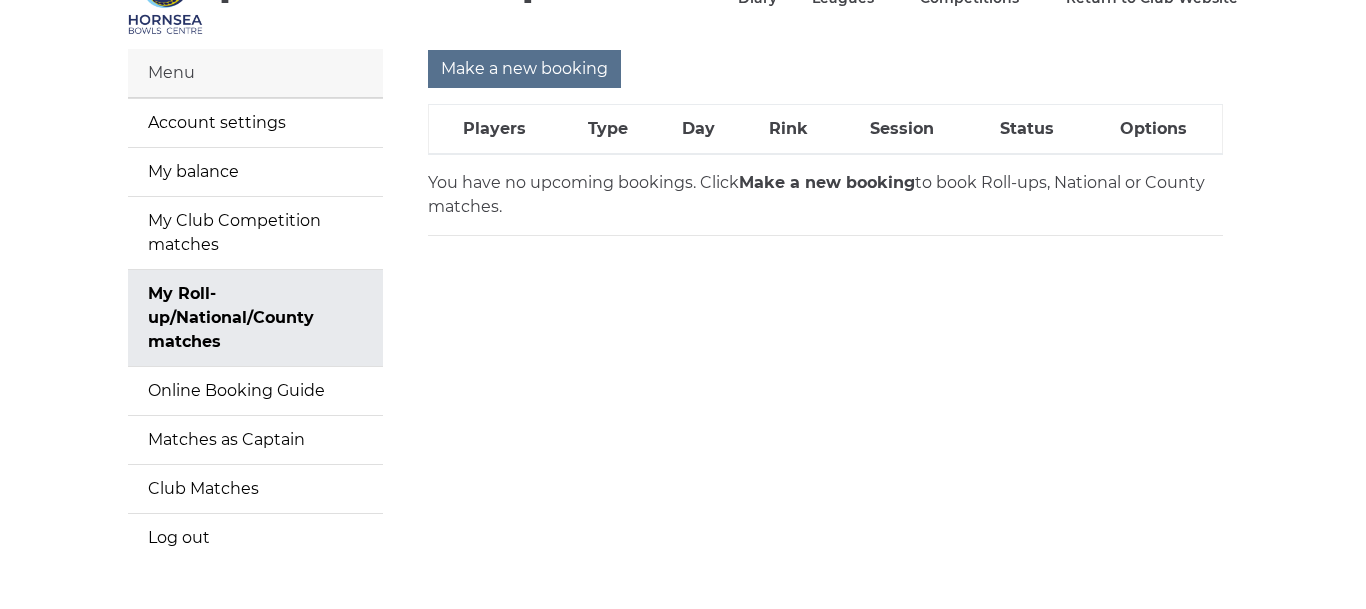 scroll, scrollTop: 160, scrollLeft: 0, axis: vertical 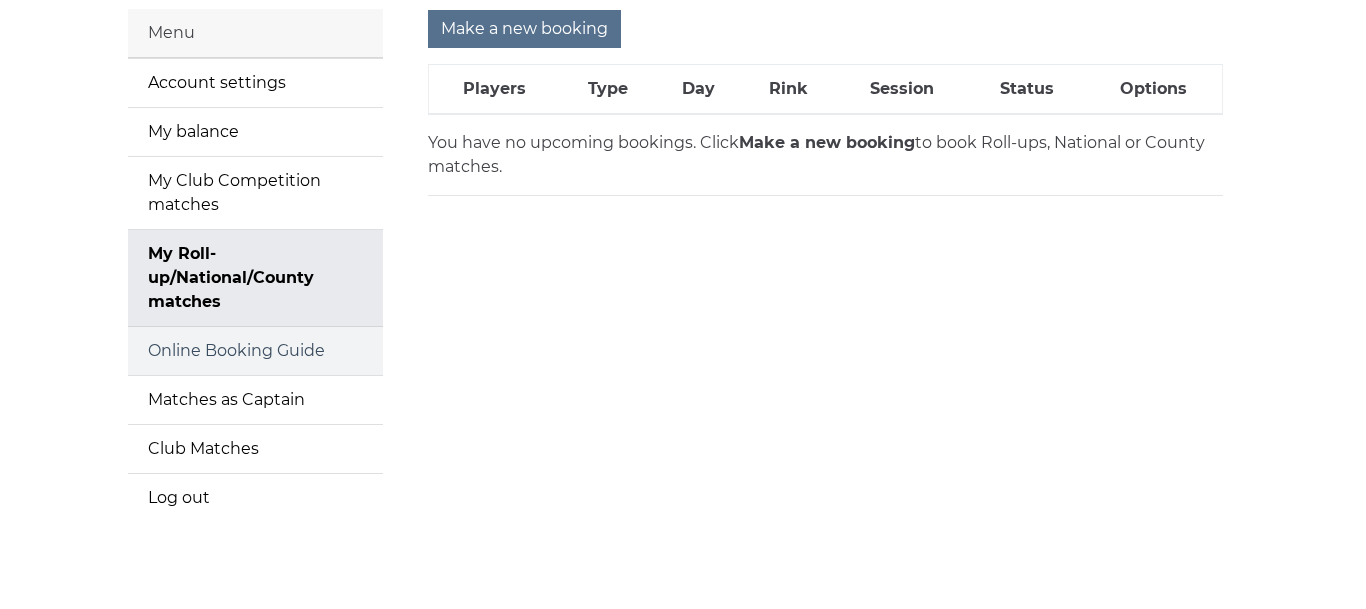 click on "Online Booking Guide" at bounding box center (255, 351) 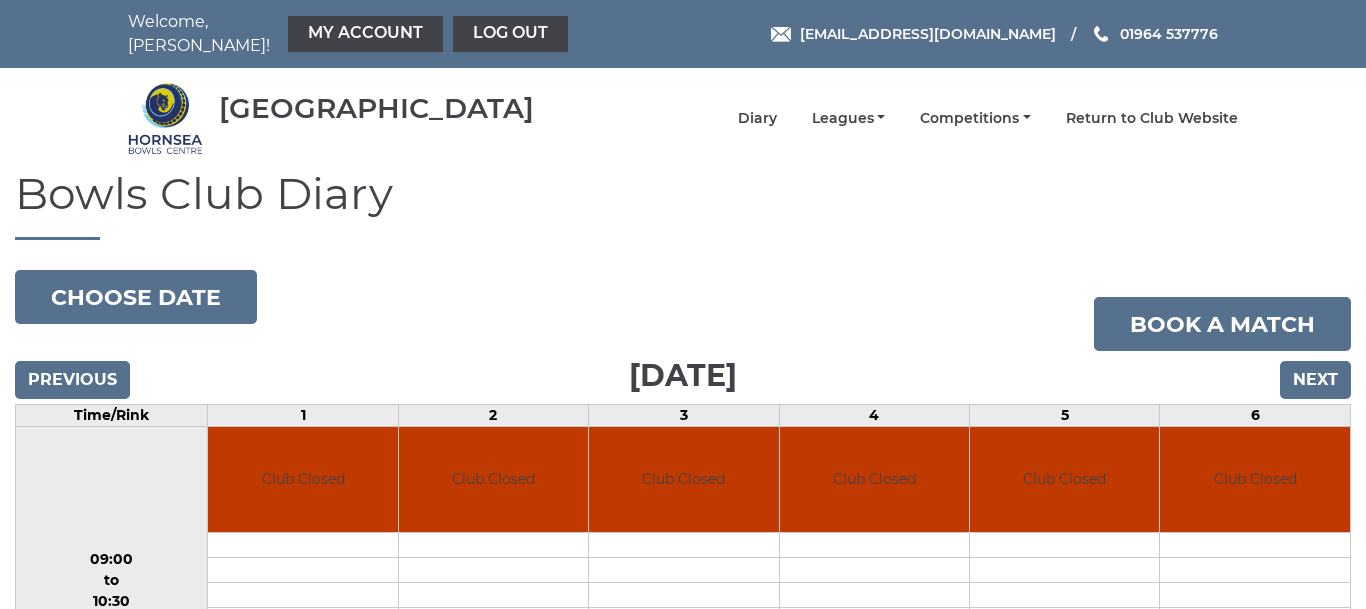 scroll, scrollTop: 0, scrollLeft: 0, axis: both 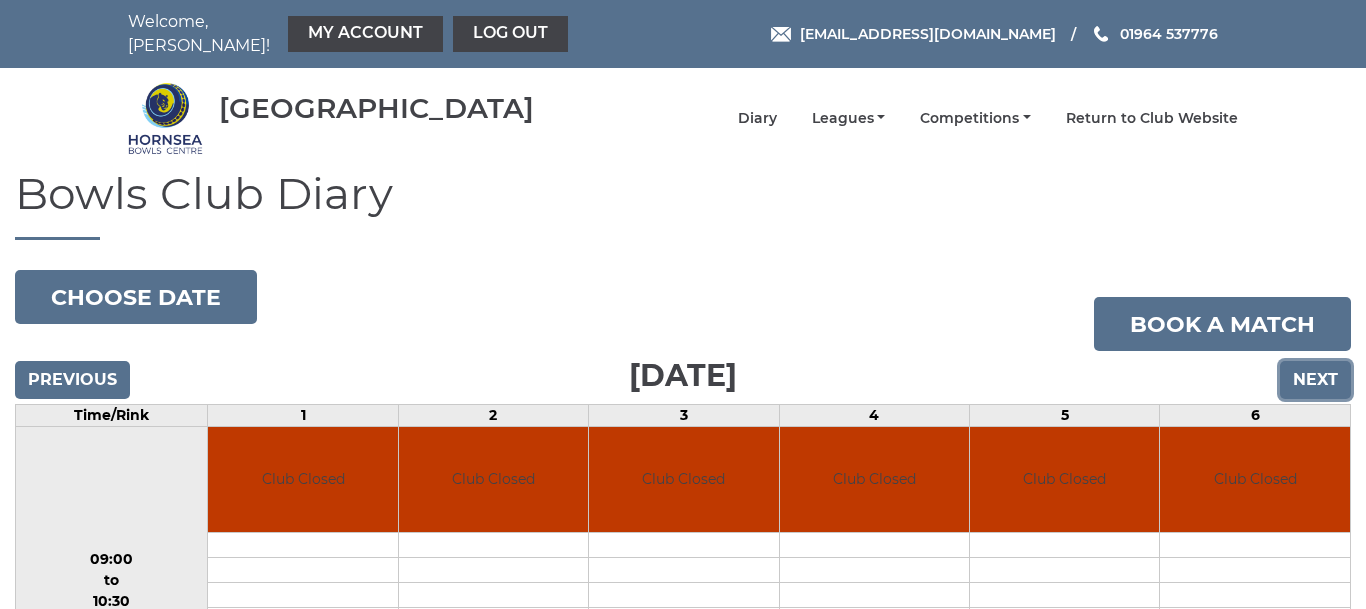 click on "Next" at bounding box center (1315, 380) 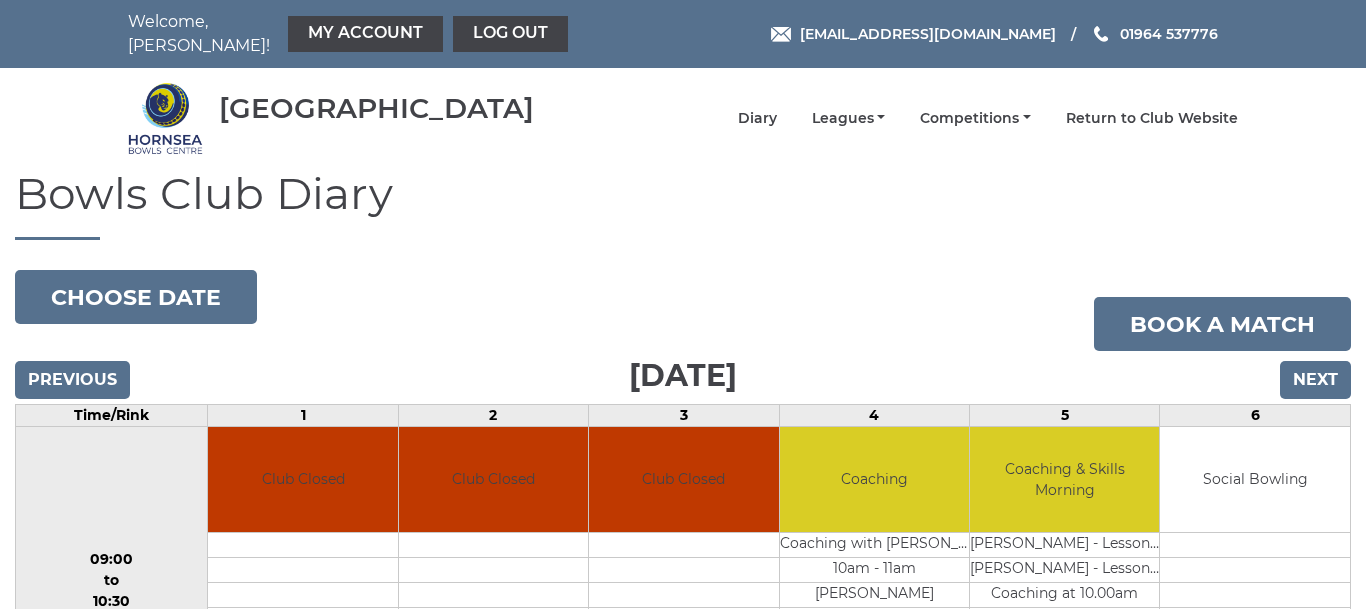 scroll, scrollTop: 0, scrollLeft: 0, axis: both 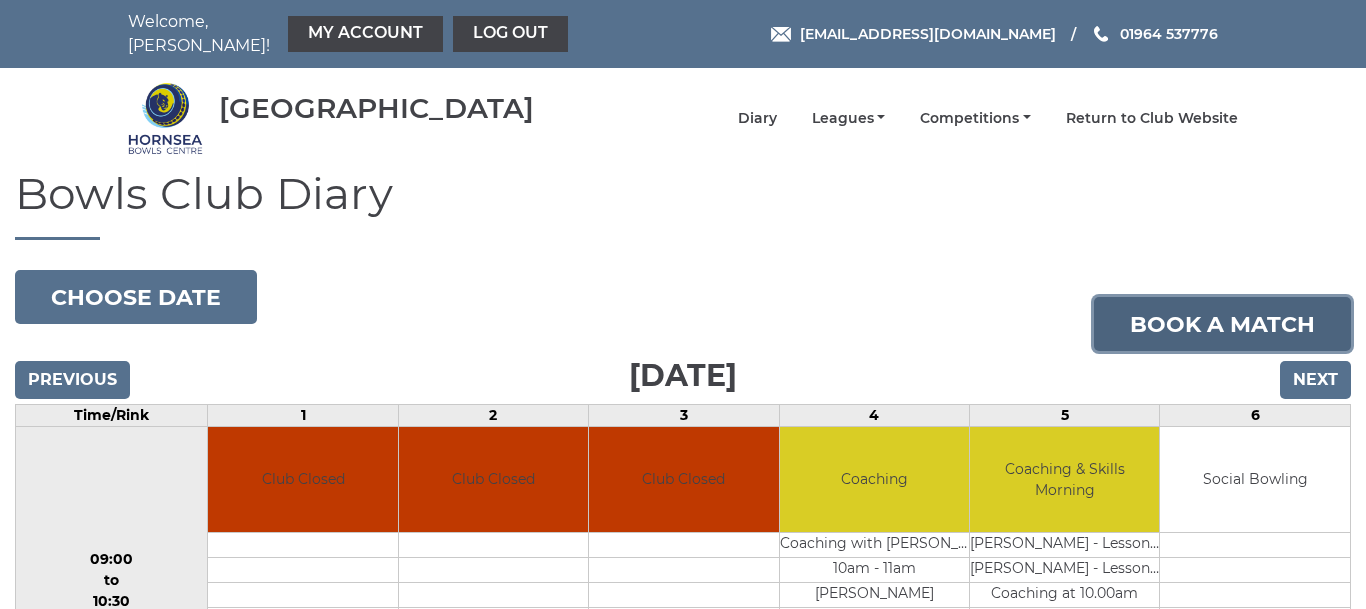 click on "Book a match" at bounding box center [1222, 324] 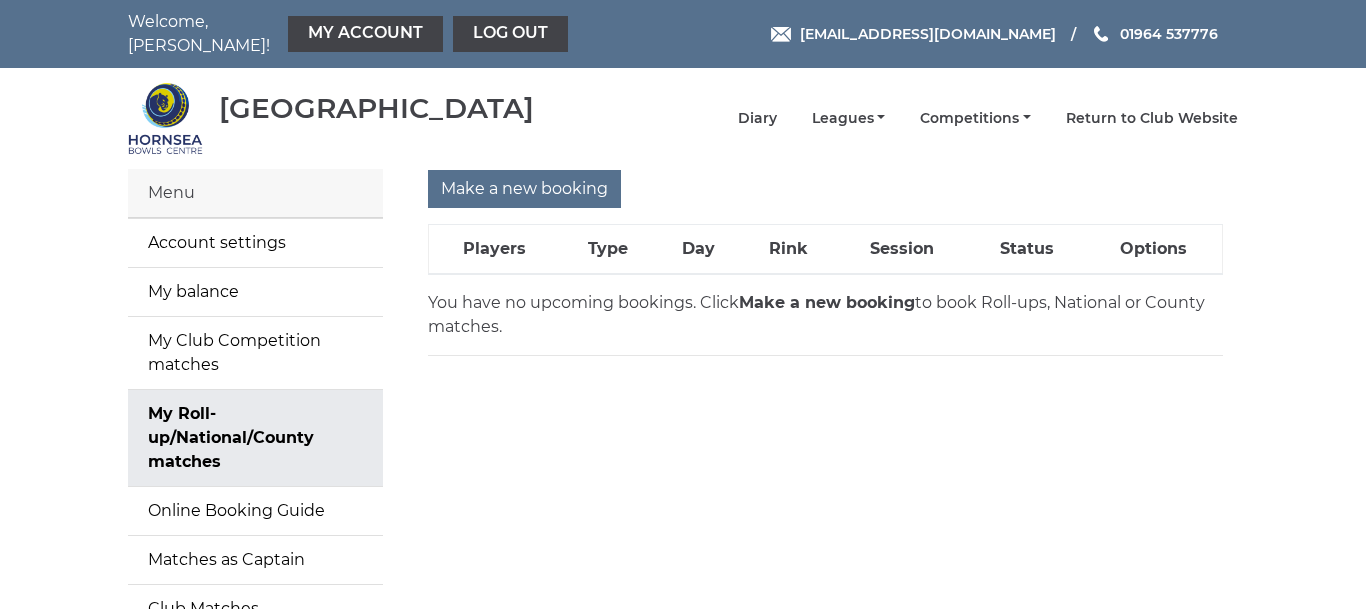 scroll, scrollTop: 0, scrollLeft: 0, axis: both 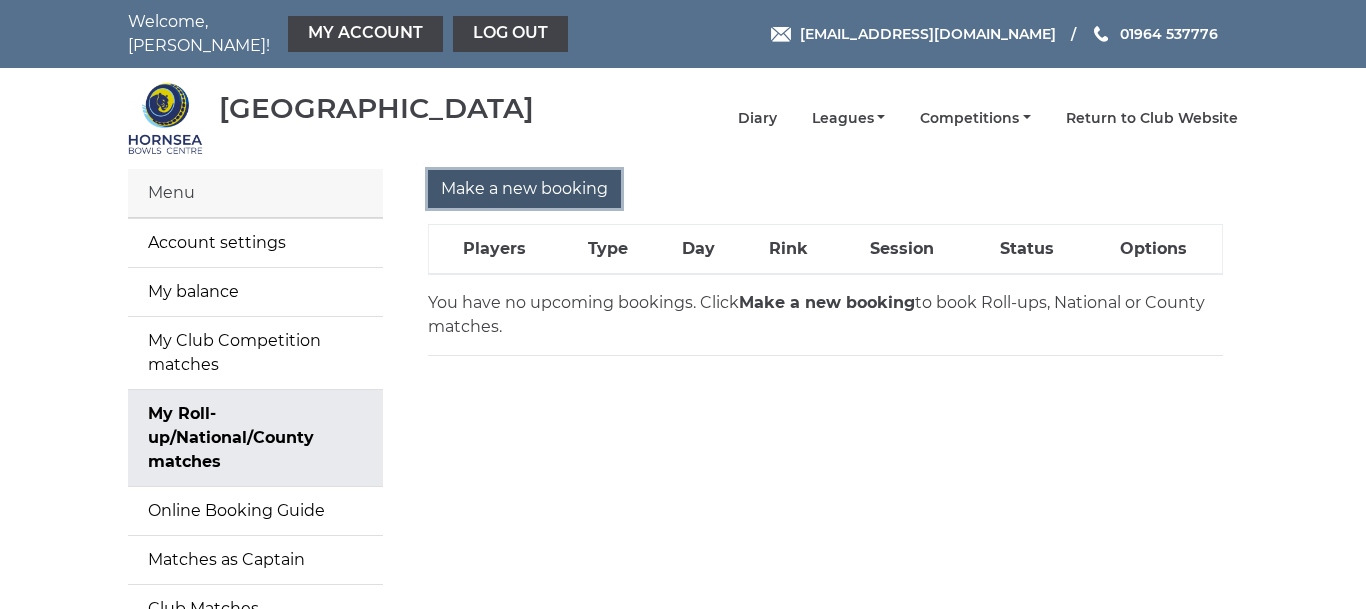 click on "Make a new booking" at bounding box center (524, 189) 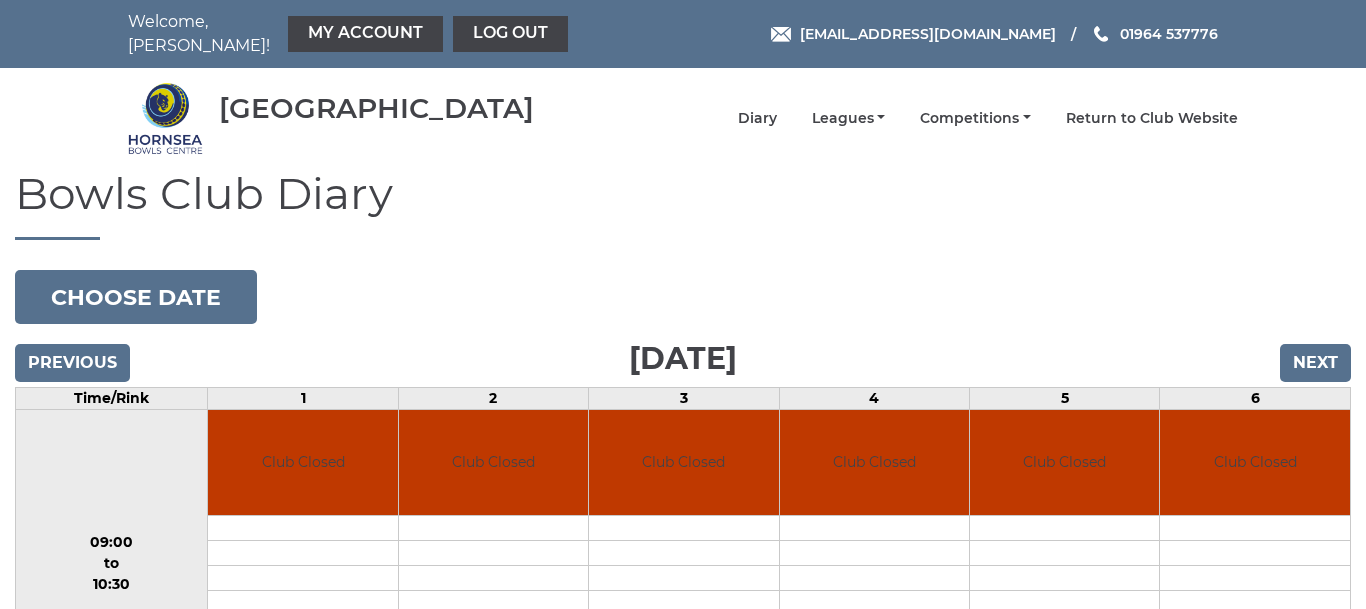 scroll, scrollTop: 0, scrollLeft: 0, axis: both 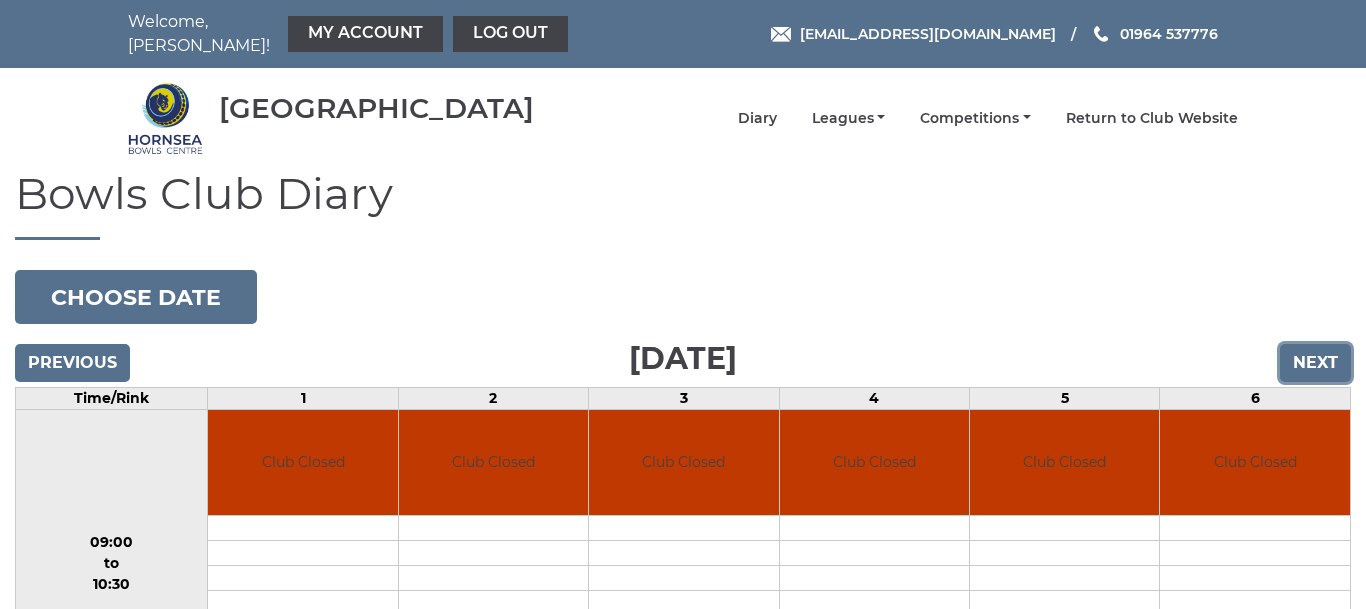 click on "Next" at bounding box center (1315, 363) 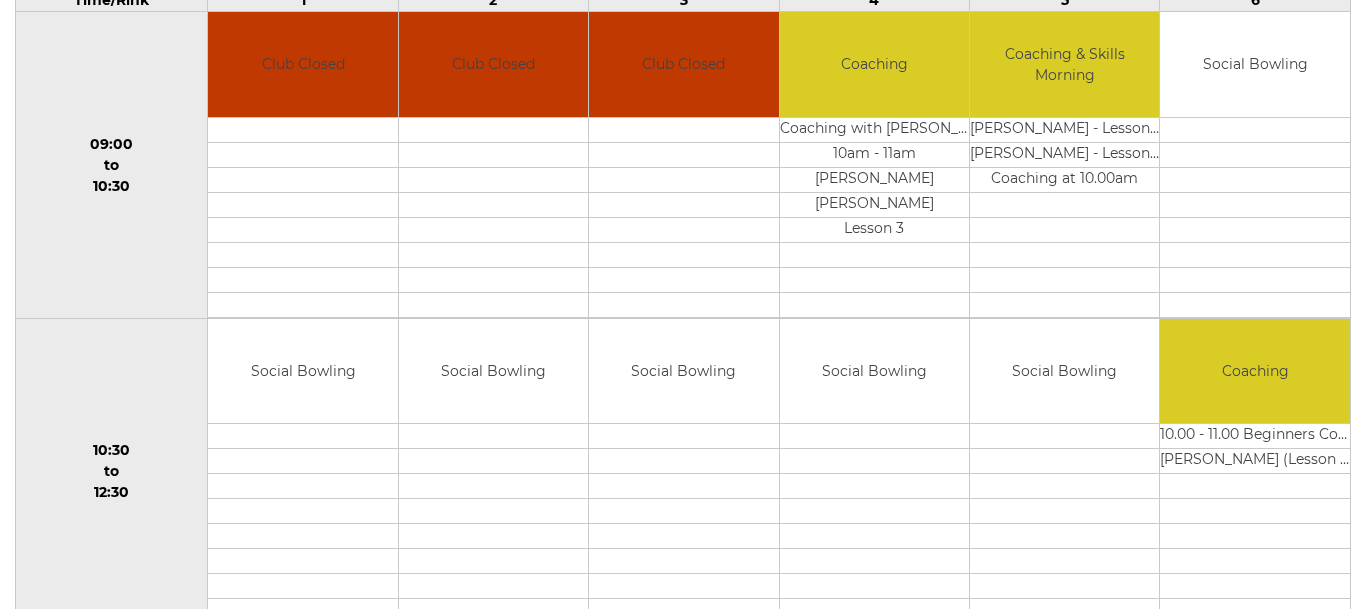 scroll, scrollTop: 400, scrollLeft: 0, axis: vertical 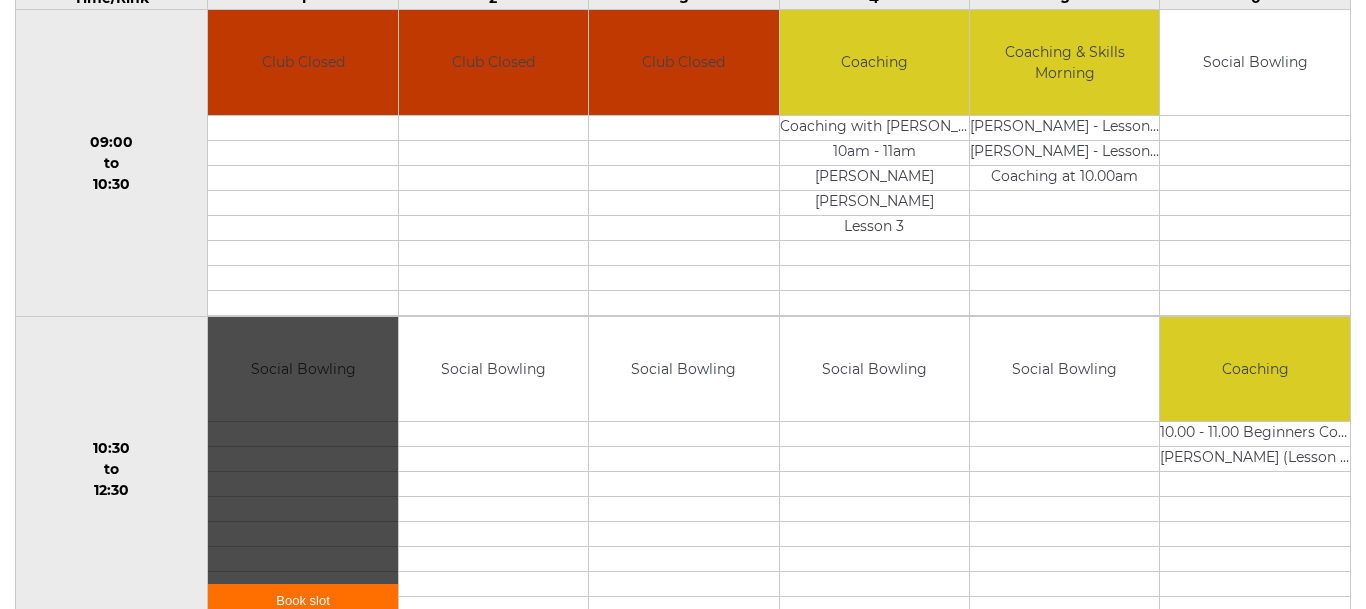 click on "Book slot" at bounding box center (302, 470) 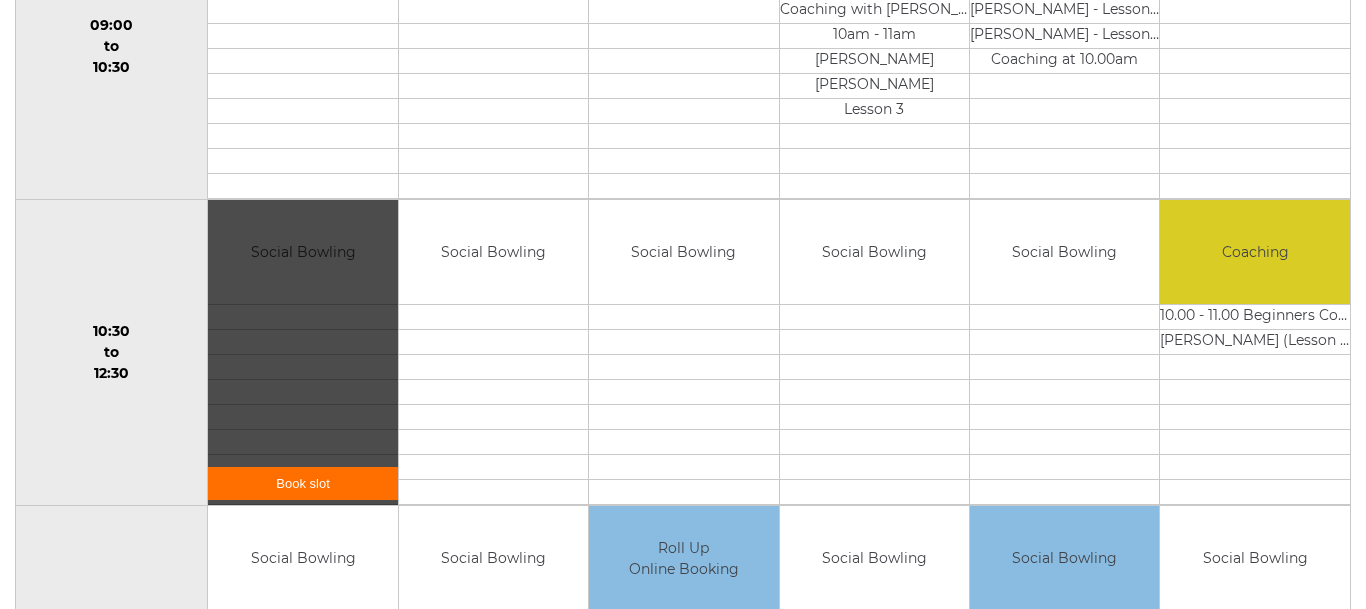 scroll, scrollTop: 520, scrollLeft: 0, axis: vertical 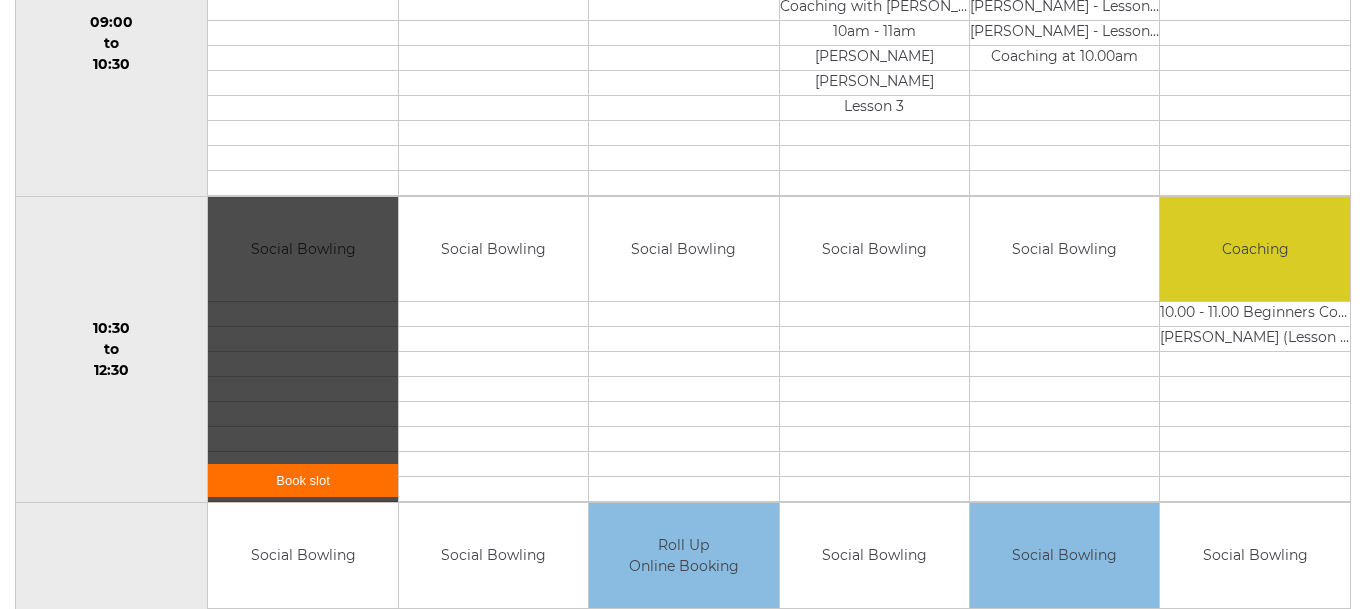 click on "Book slot" at bounding box center [302, 480] 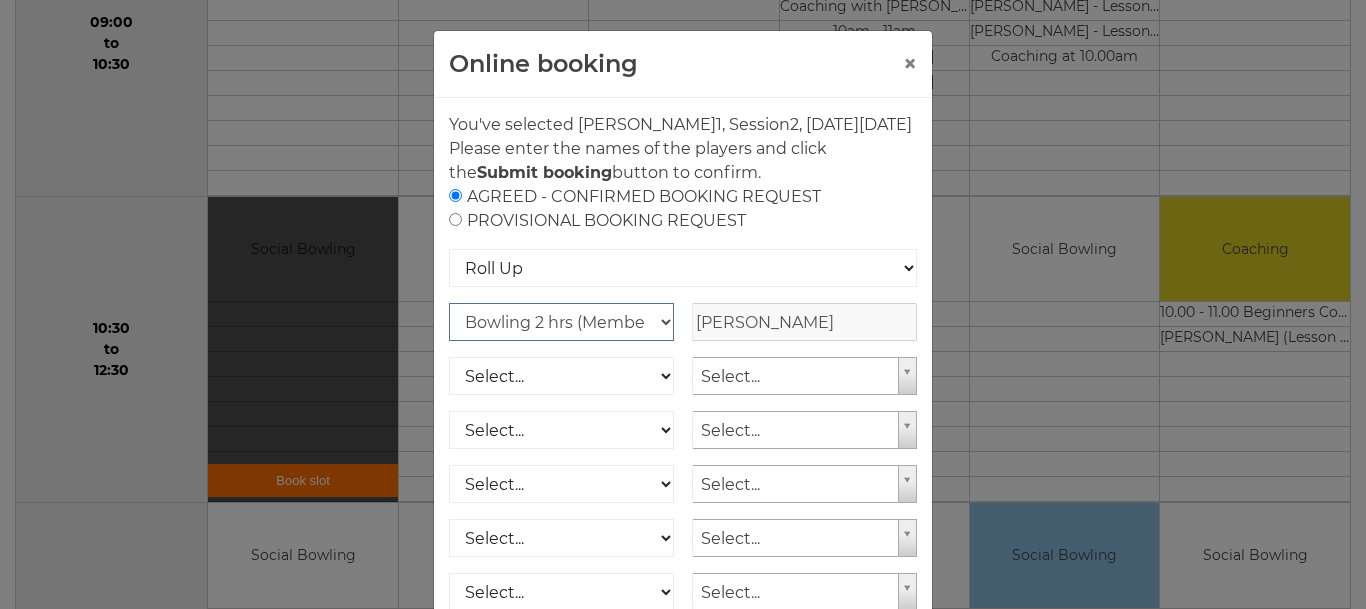 click on "Club Competition (Member) National (Member) Bowling 1.5 hrs (Member) Junior (Up to 2 hrs) (Member) Bowling 2 hrs (Member) Bowling 1 hr (Member)" at bounding box center [561, 322] 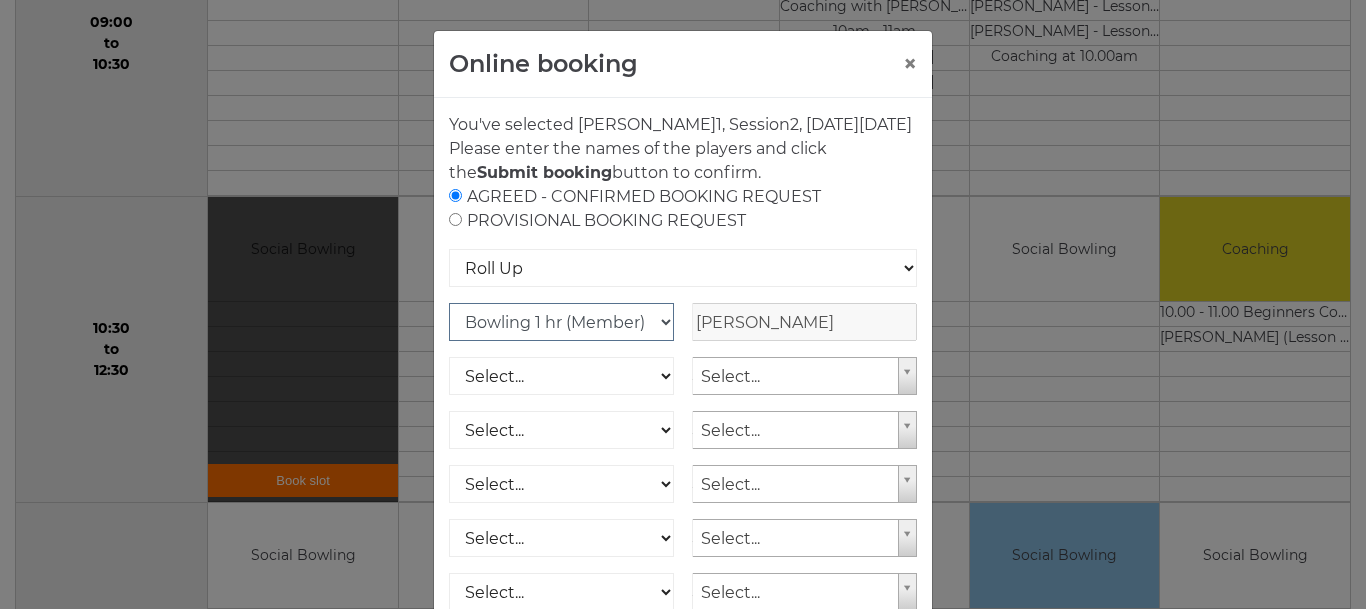 click on "Club Competition (Member) National (Member) Bowling 1.5 hrs (Member) Junior (Up to 2 hrs) (Member) Bowling 2 hrs (Member) Bowling 1 hr (Member)" at bounding box center (561, 322) 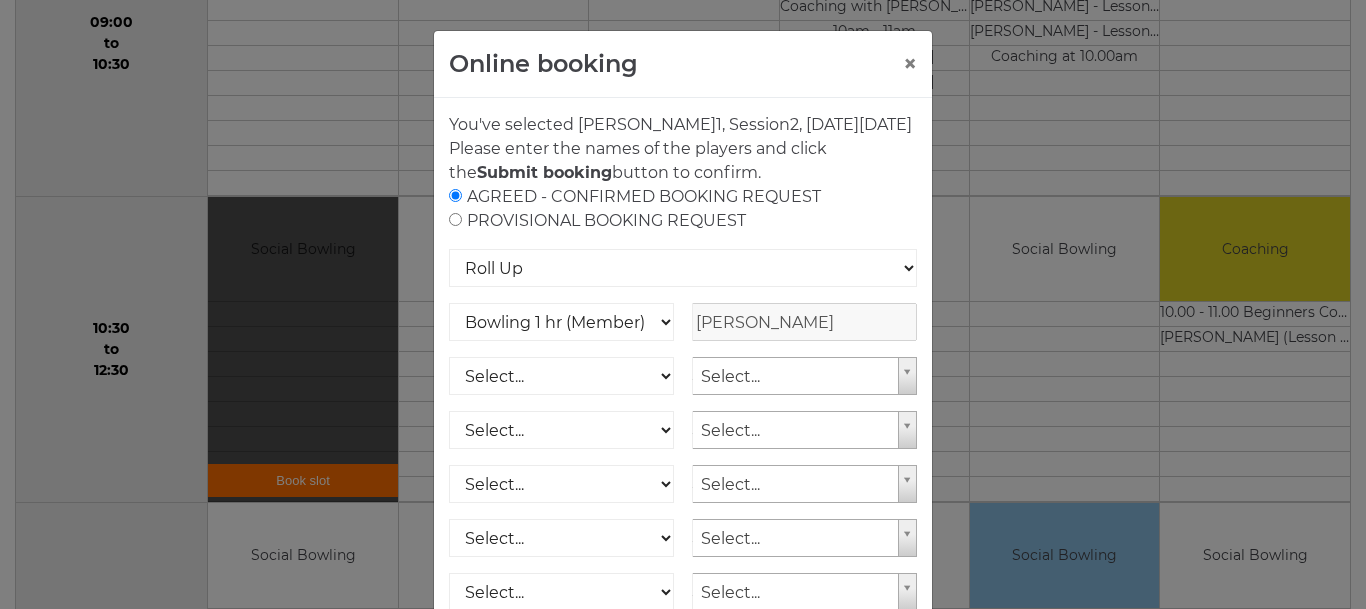 click on "AGREED - CONFIRMED BOOKING REQUEST
PROVISIONAL BOOKING REQUEST" at bounding box center (683, 209) 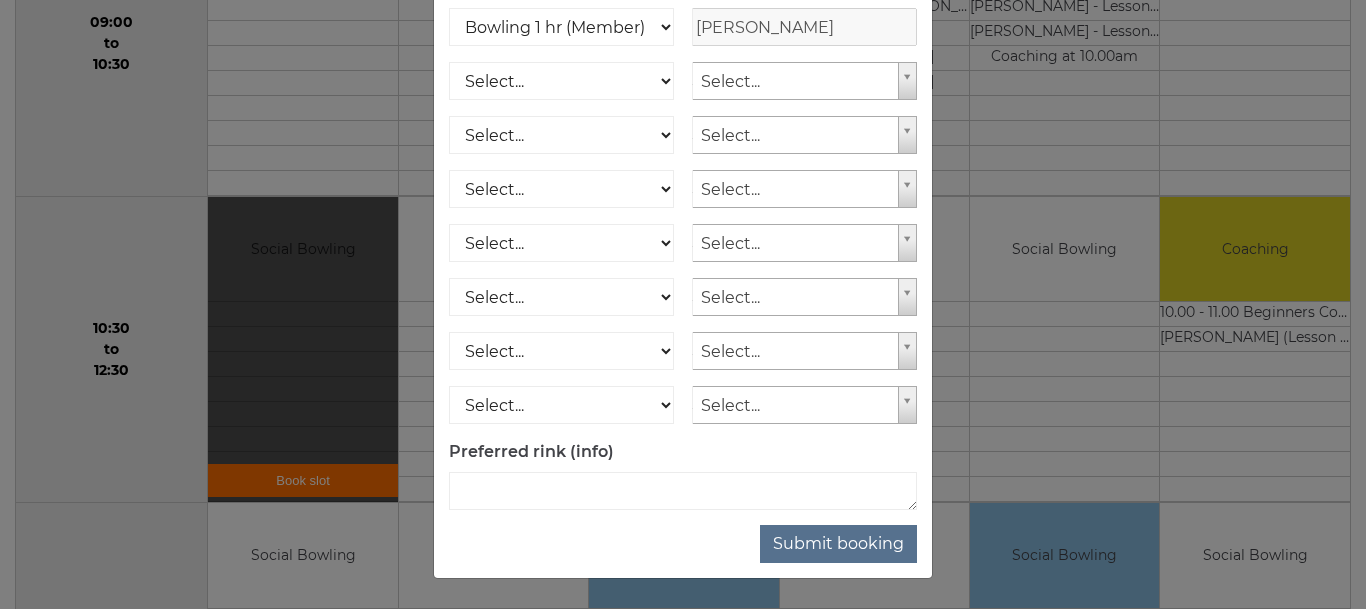 scroll, scrollTop: 319, scrollLeft: 0, axis: vertical 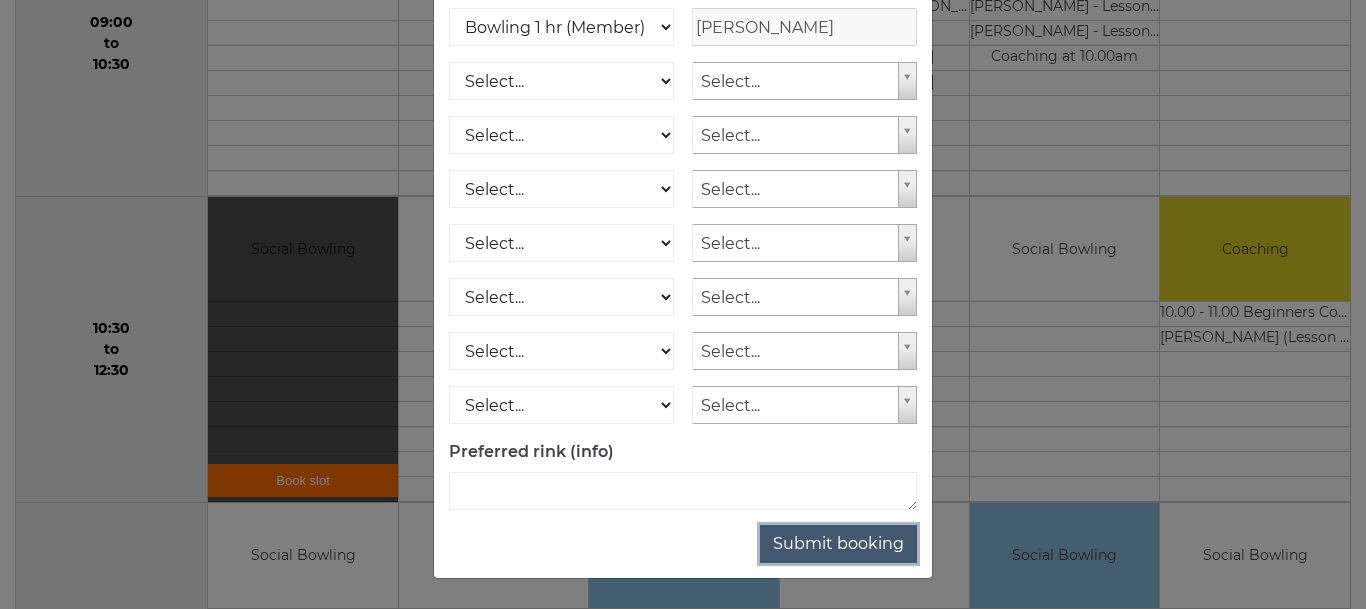 click on "Submit booking" at bounding box center (838, 544) 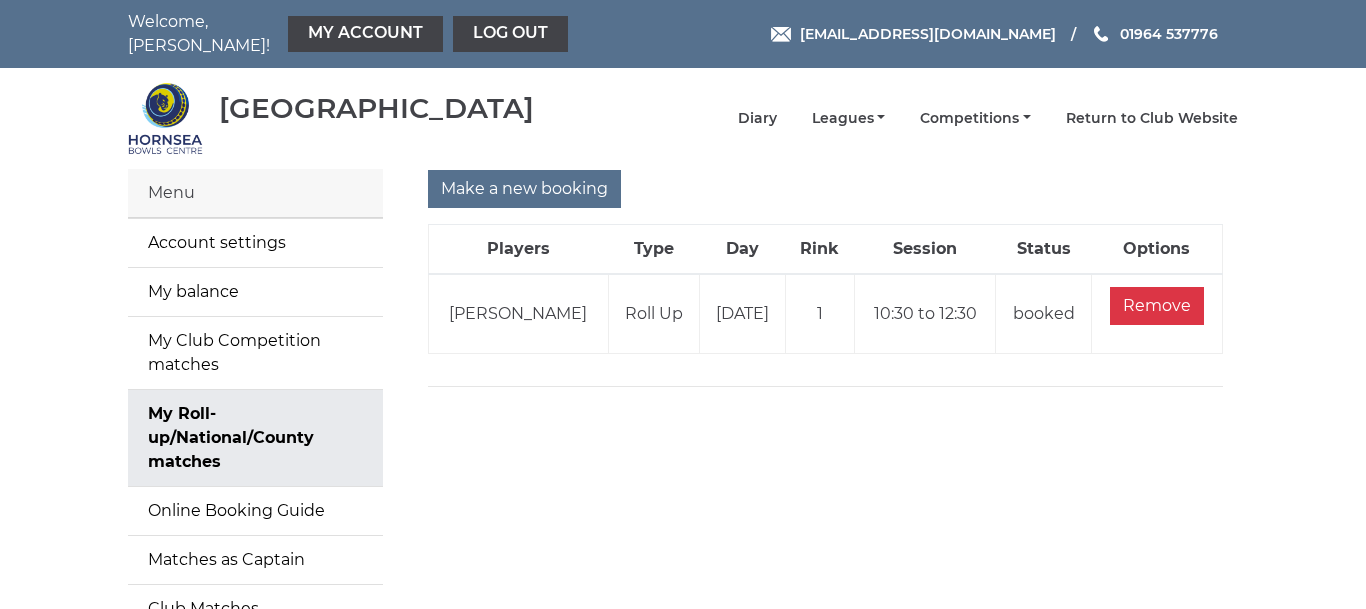 scroll, scrollTop: 0, scrollLeft: 0, axis: both 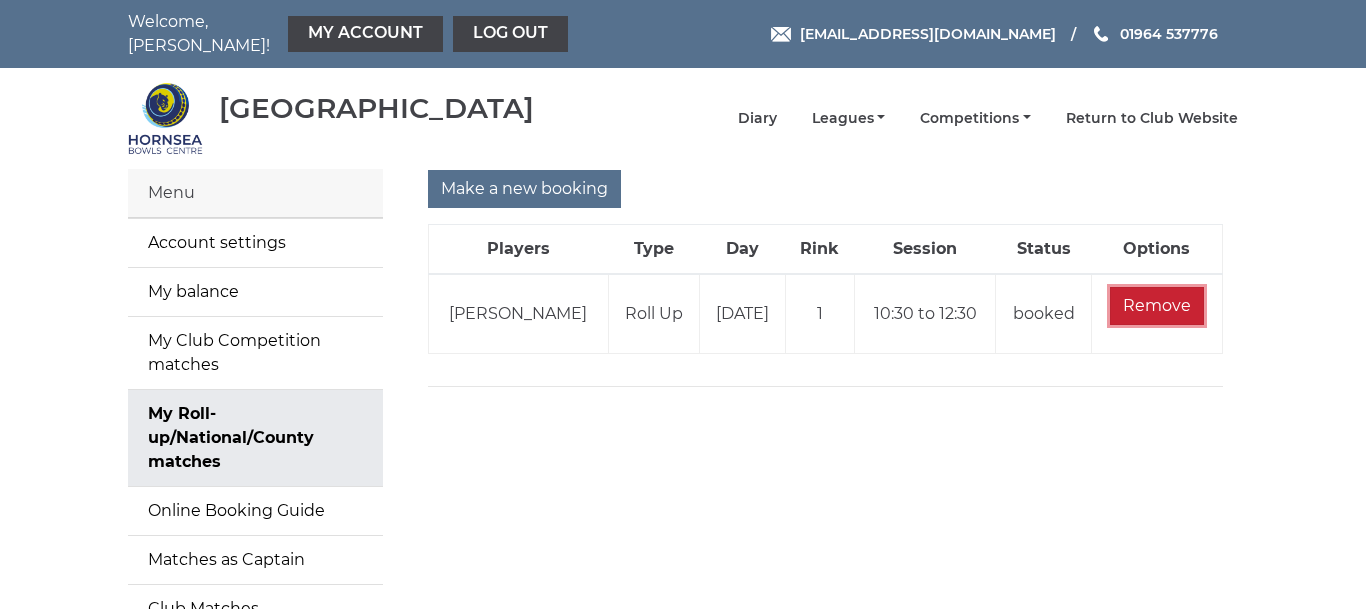 click on "Remove" at bounding box center [1157, 306] 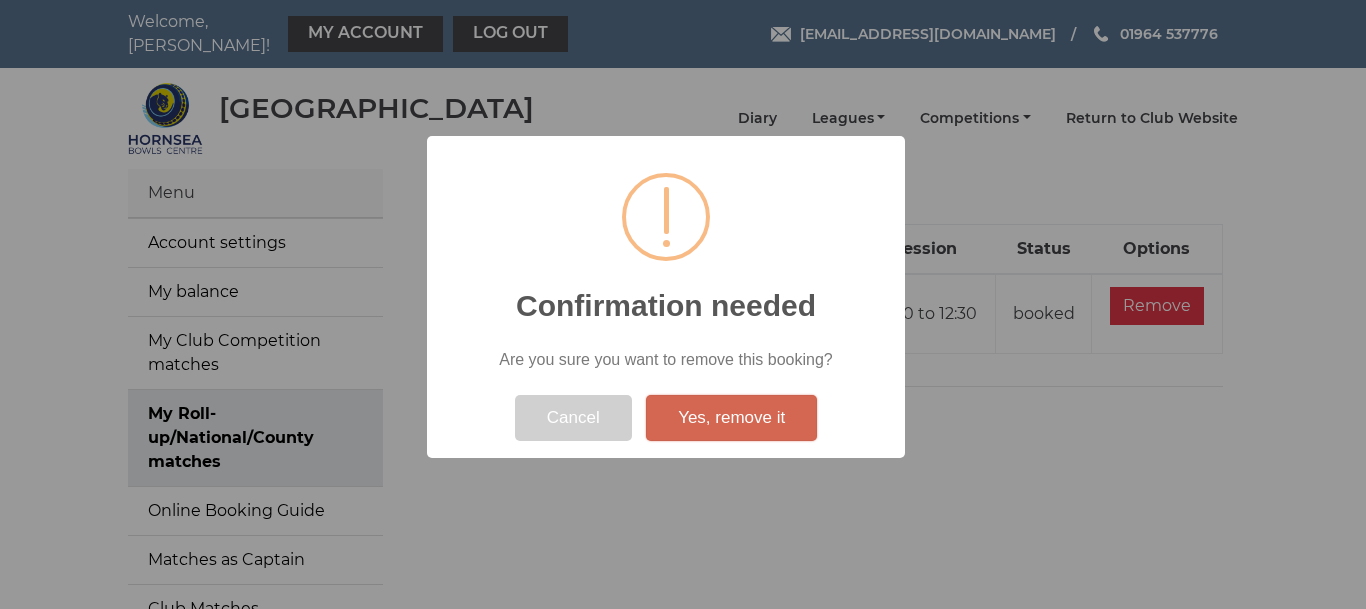 click on "Yes, remove it" at bounding box center [731, 418] 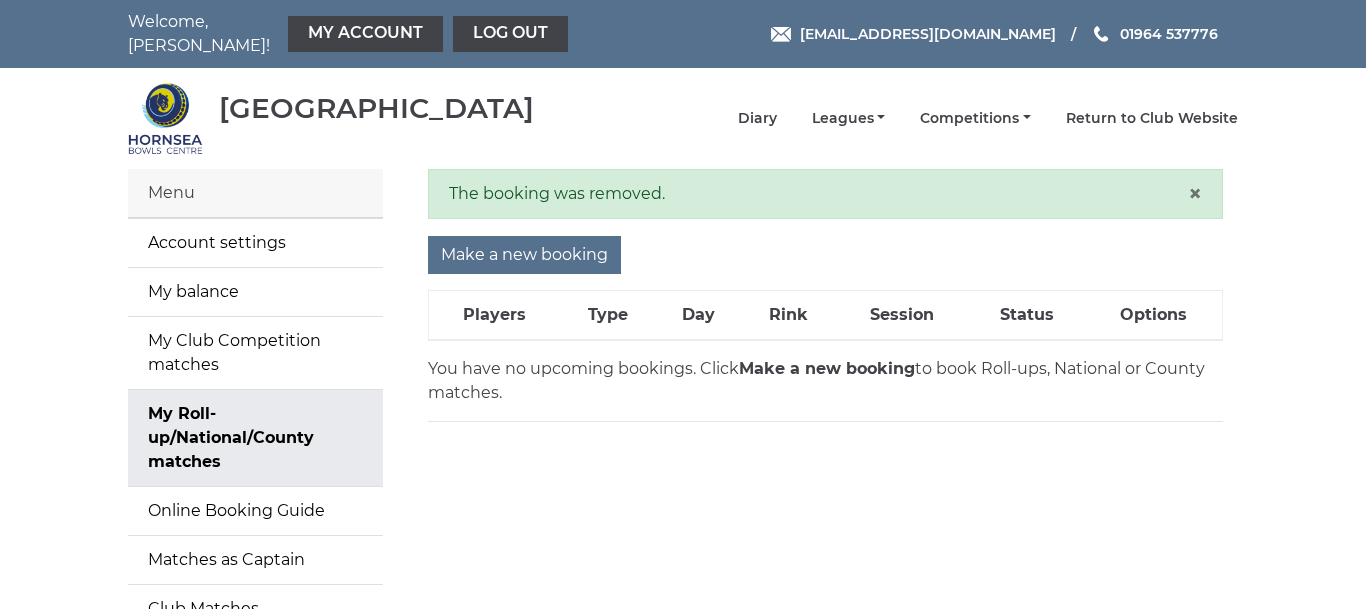 scroll, scrollTop: 0, scrollLeft: 0, axis: both 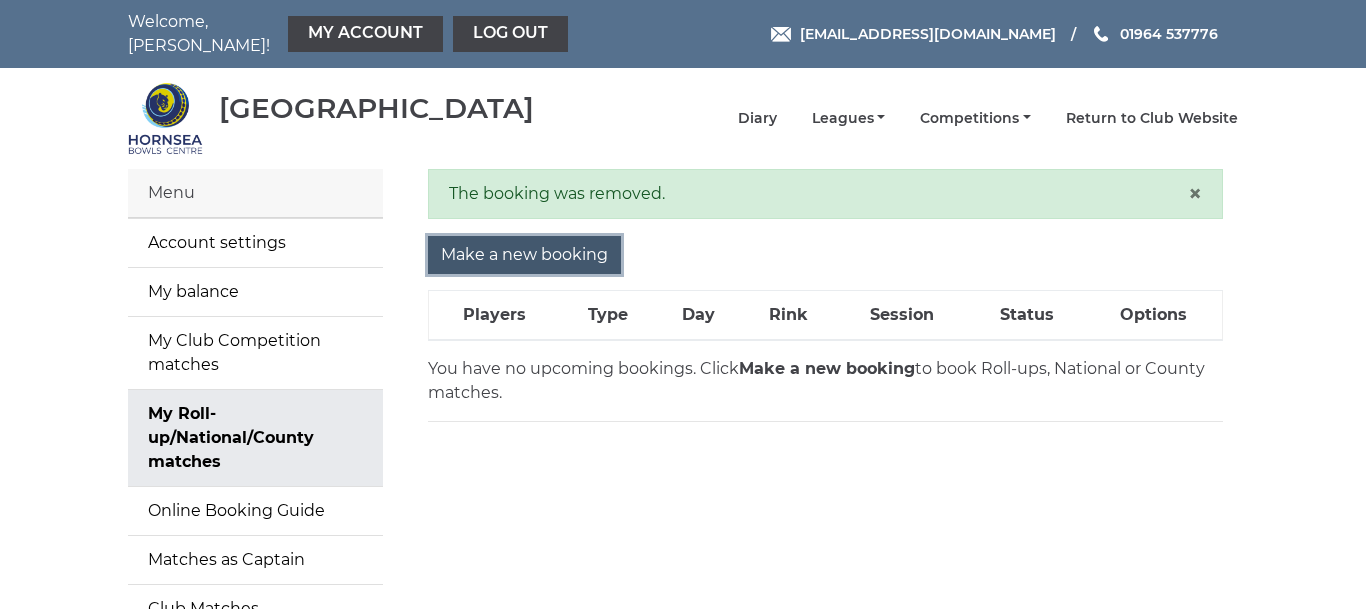 click on "Make a new booking" at bounding box center [524, 255] 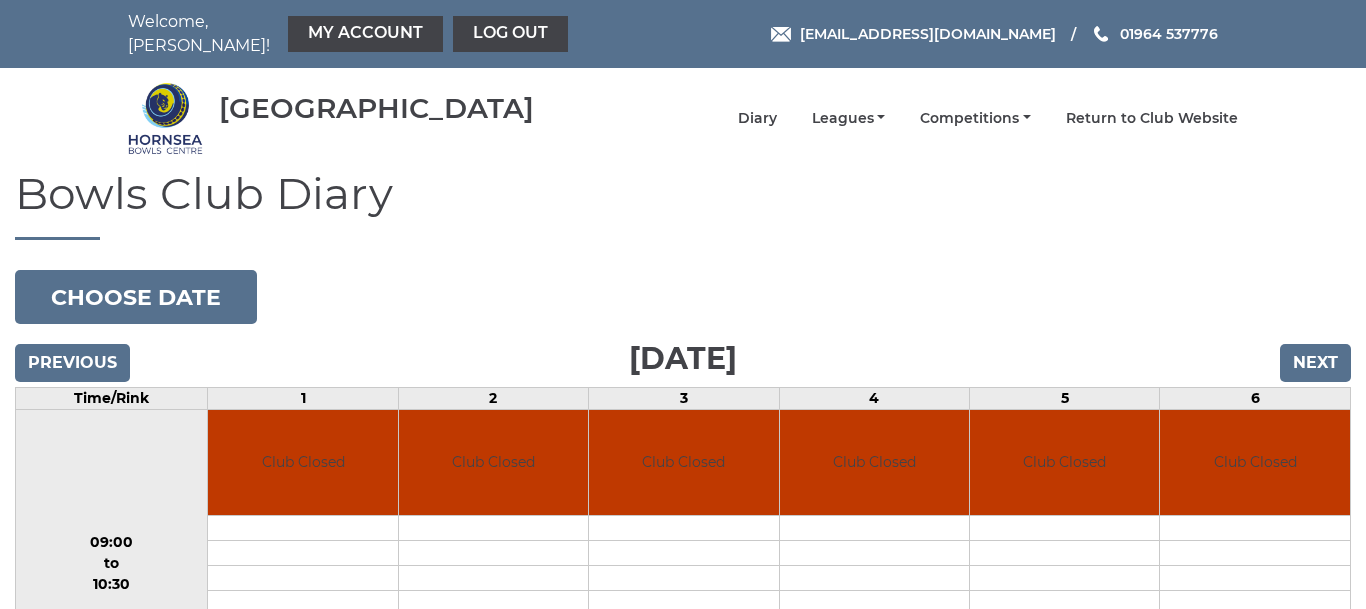 scroll, scrollTop: 0, scrollLeft: 0, axis: both 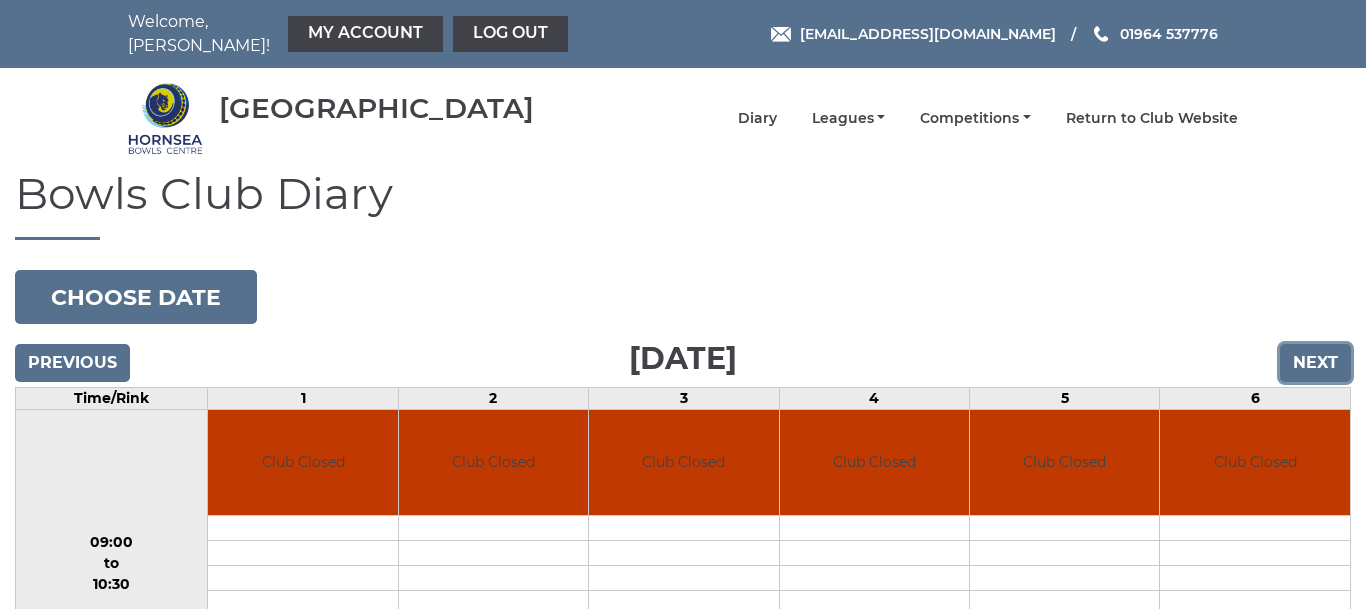 click on "Next" at bounding box center [1315, 363] 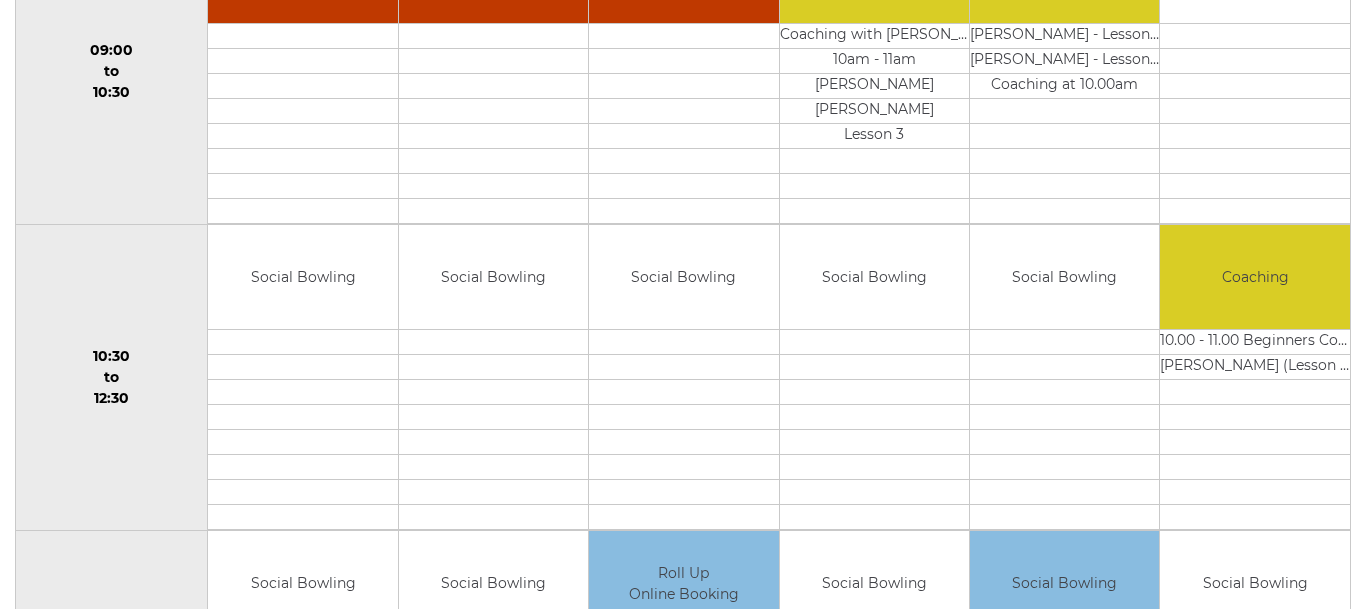 scroll, scrollTop: 520, scrollLeft: 0, axis: vertical 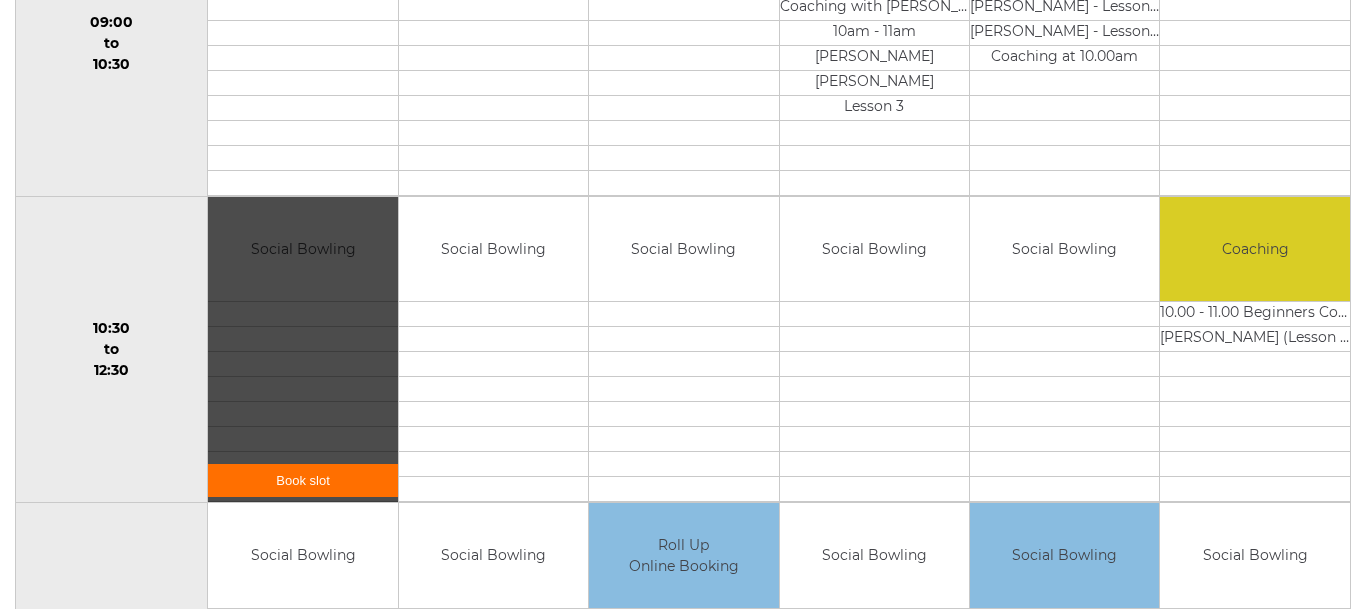 click on "Book slot" at bounding box center [302, 480] 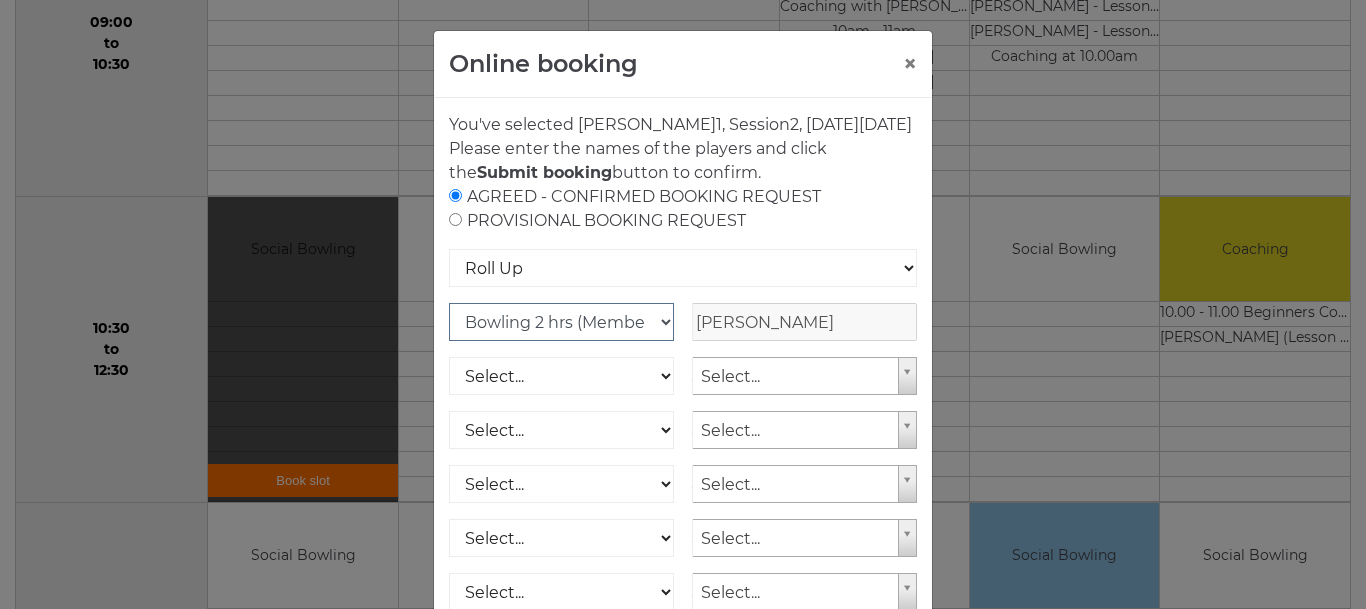 click on "Club Competition (Member) National (Member) Bowling 1.5 hrs (Member) Junior (Up to 2 hrs) (Member) Bowling 2 hrs (Member) Bowling 1 hr (Member)" at bounding box center [561, 322] 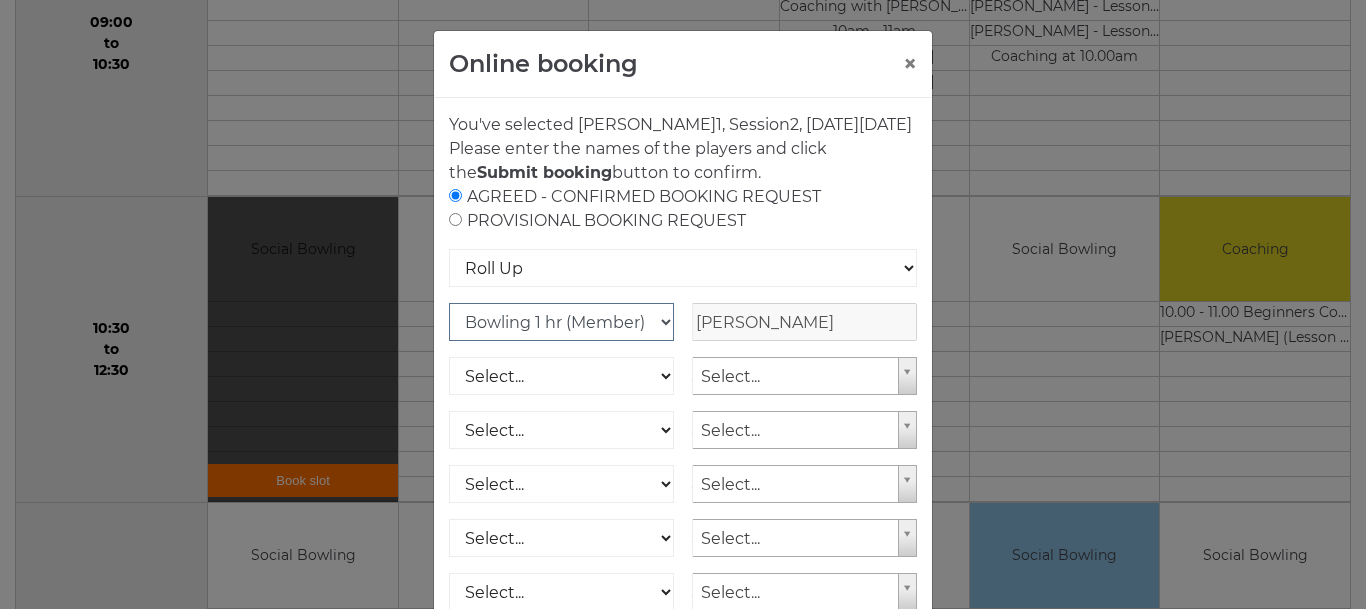 click on "Club Competition (Member) National (Member) Bowling 1.5 hrs (Member) Junior (Up to 2 hrs) (Member) Bowling 2 hrs (Member) Bowling 1 hr (Member)" at bounding box center (561, 322) 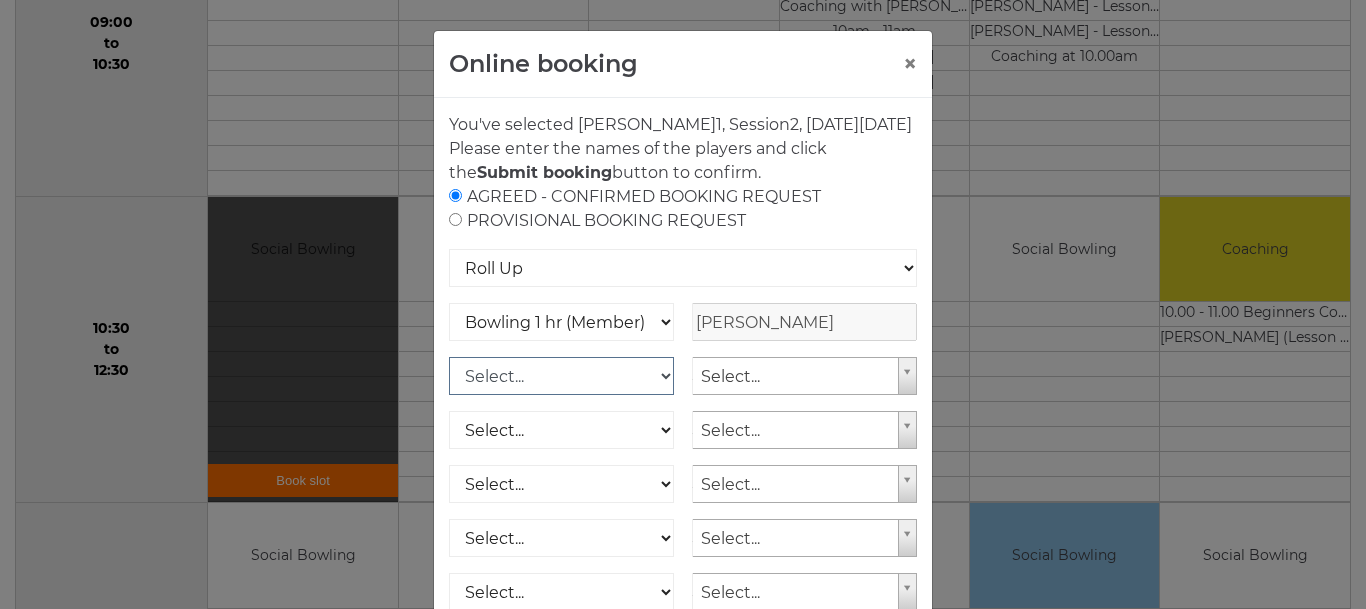 click on "Select... Club Competition (Member) Club Competition (Visitor) National (Member) National (Visitor) Bowling 1.5 hrs (Member) Bowling 1.5 hrs (Visitor) Junior (Up to 2 hrs) (Member) Junior (Up to 2 hrs) (Visitor) Bowling 2 hrs (Member) Bowling 2 hrs (Visitor) Bowling 1 hr (Member) Bowling 1 hr (Visitor)" at bounding box center [561, 376] 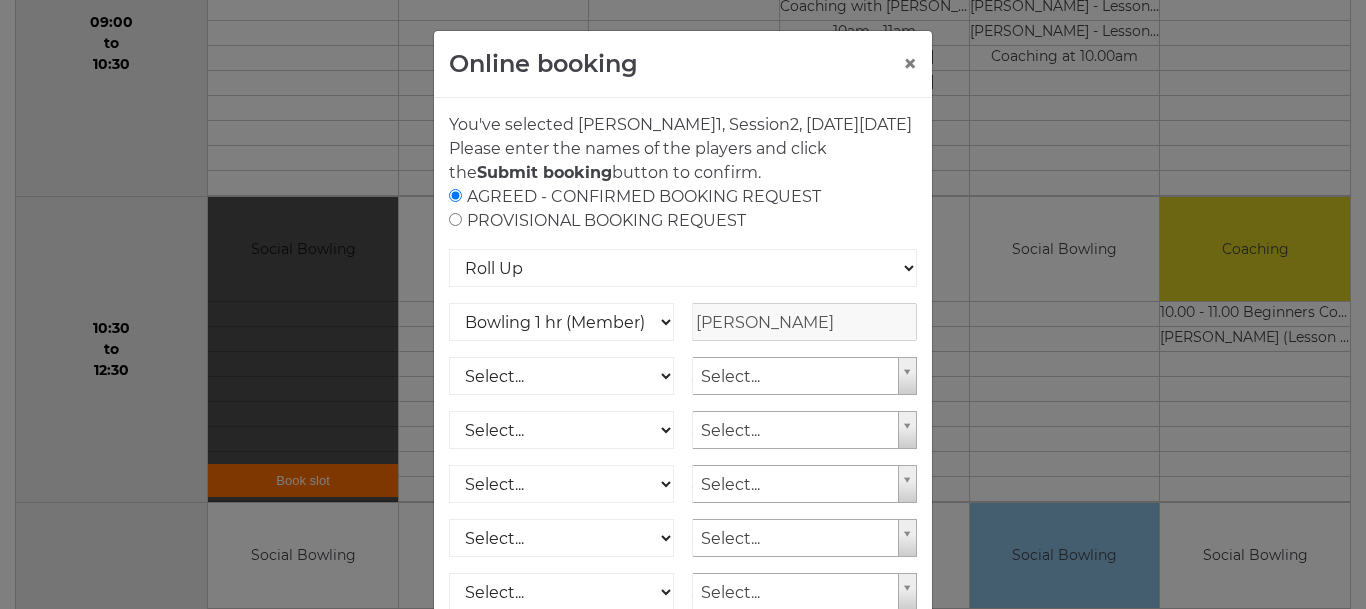 click on "Online booking
×
You've selected Rink  1 , Session  2 , on Thursday 24th of July 2025
Please enter the names of the players and click the  Submit booking  button to confirm.
AGREED - CONFIRMED BOOKING REQUEST
PROVISIONAL BOOKING REQUEST
Roll Up National Competition - Singles National Competition - Pairs National Competition - Triples Club Competition" at bounding box center (683, 304) 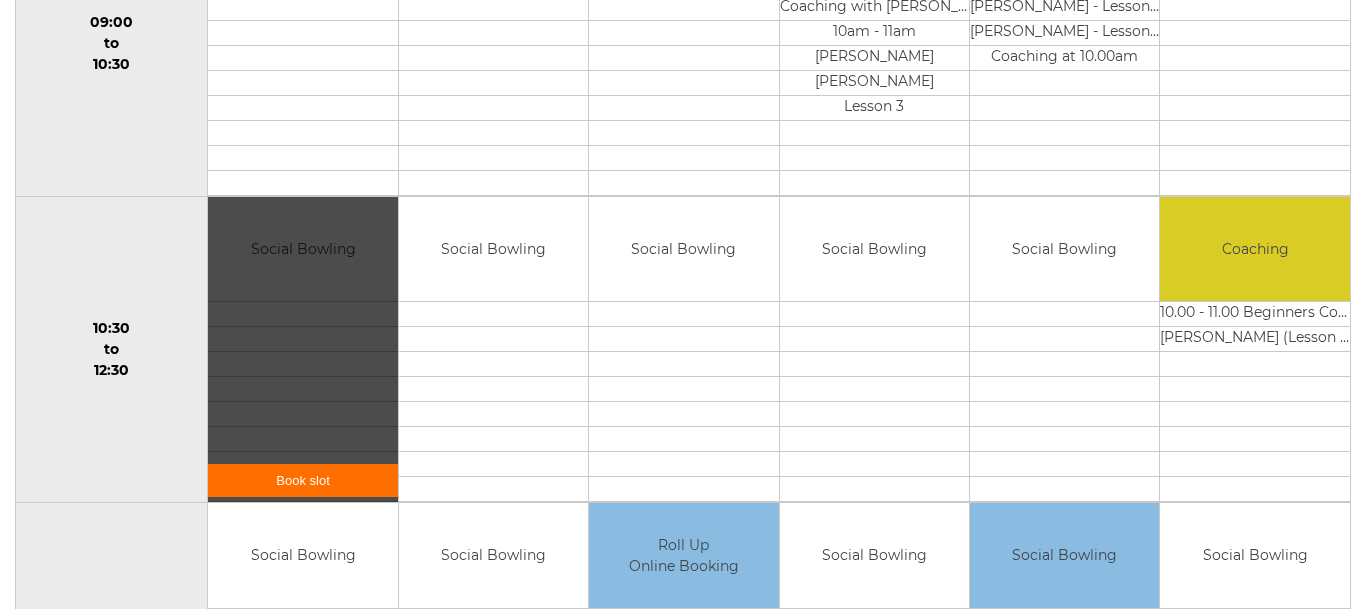 click on "Book slot" at bounding box center [302, 480] 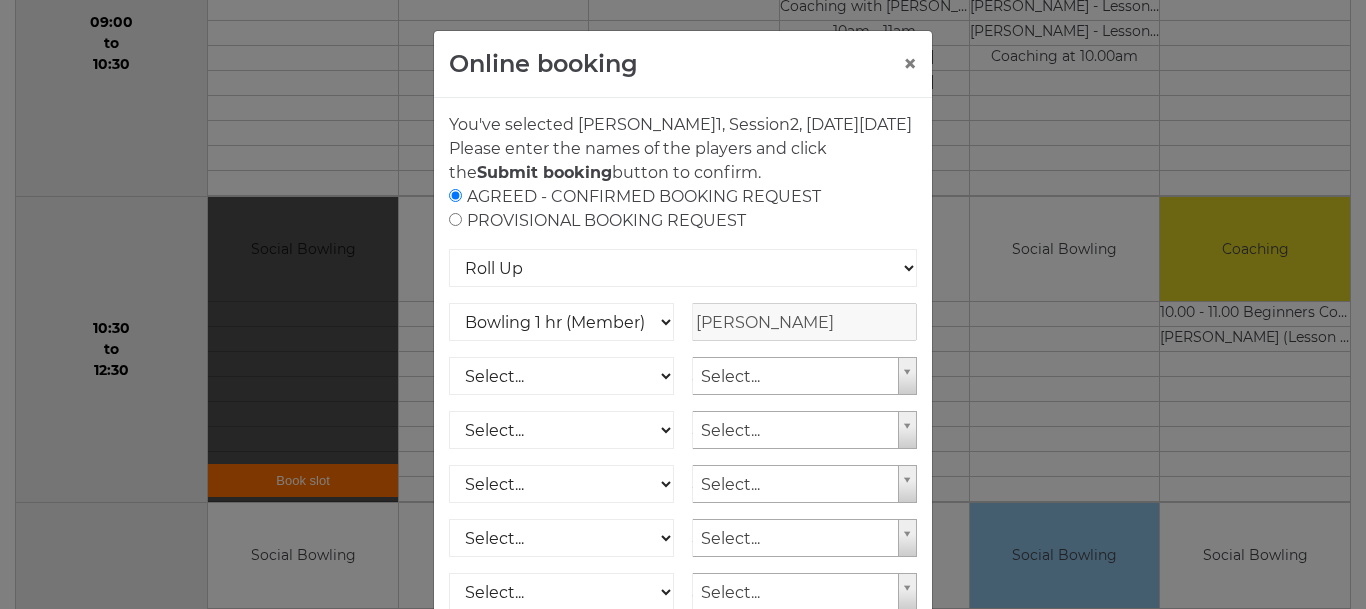 click on "AGREED - CONFIRMED BOOKING REQUEST
PROVISIONAL BOOKING REQUEST" at bounding box center [683, 209] 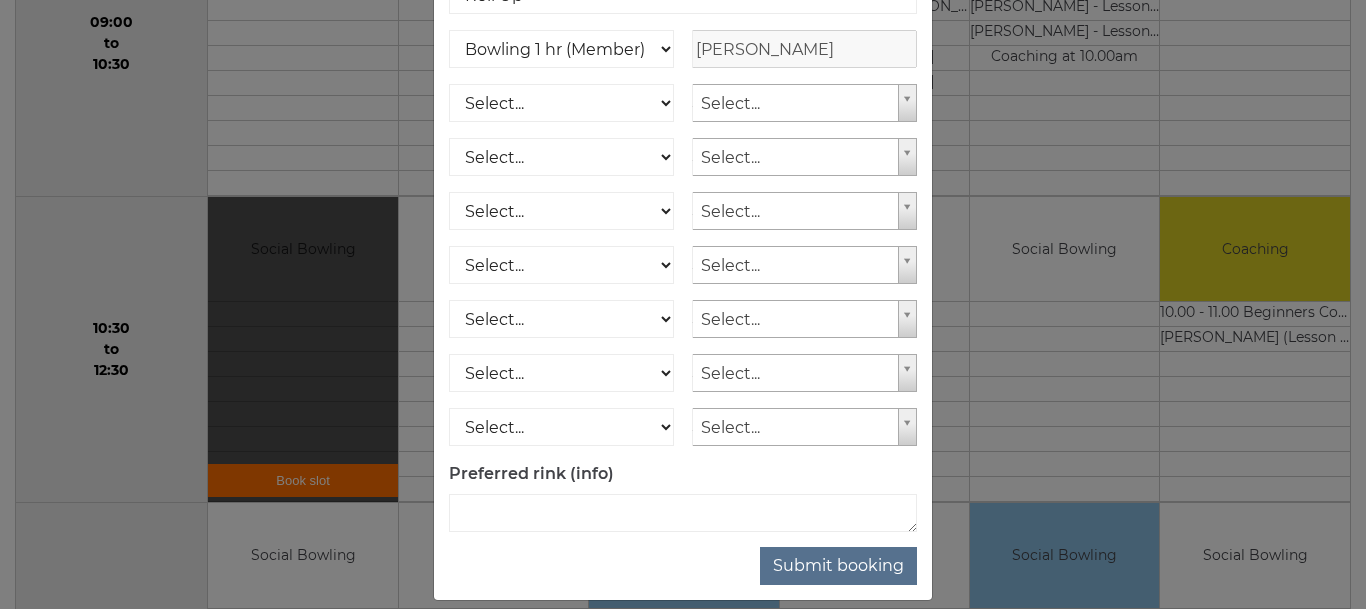 scroll, scrollTop: 319, scrollLeft: 0, axis: vertical 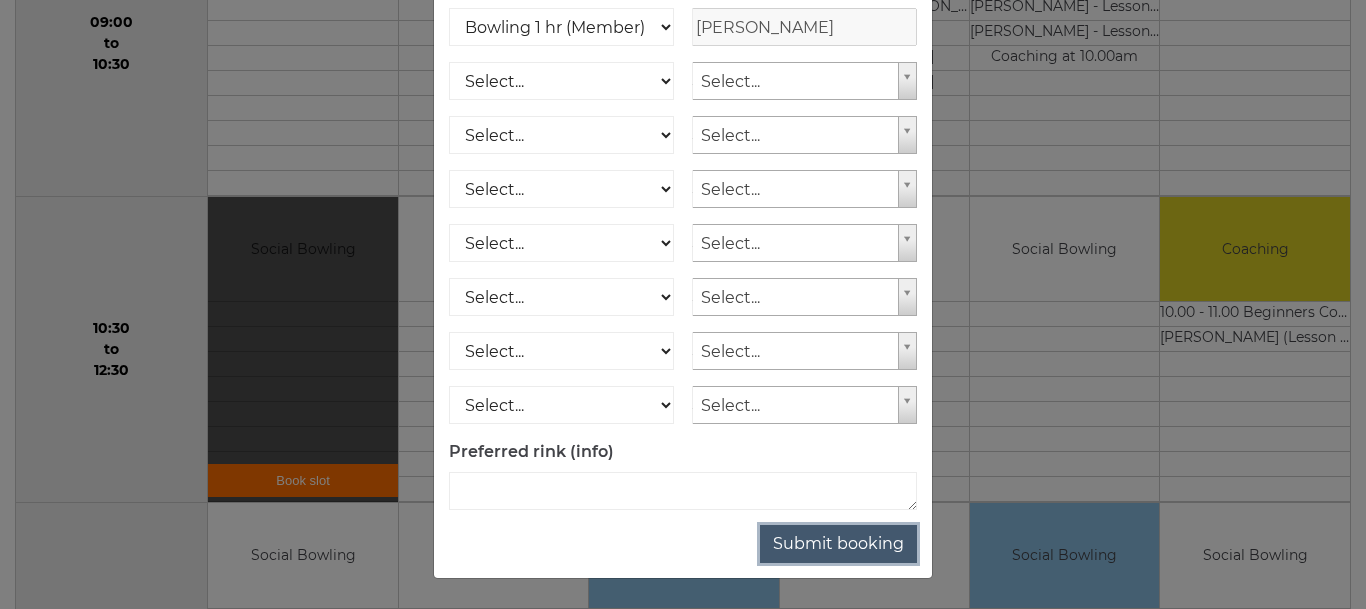 click on "Submit booking" at bounding box center [838, 544] 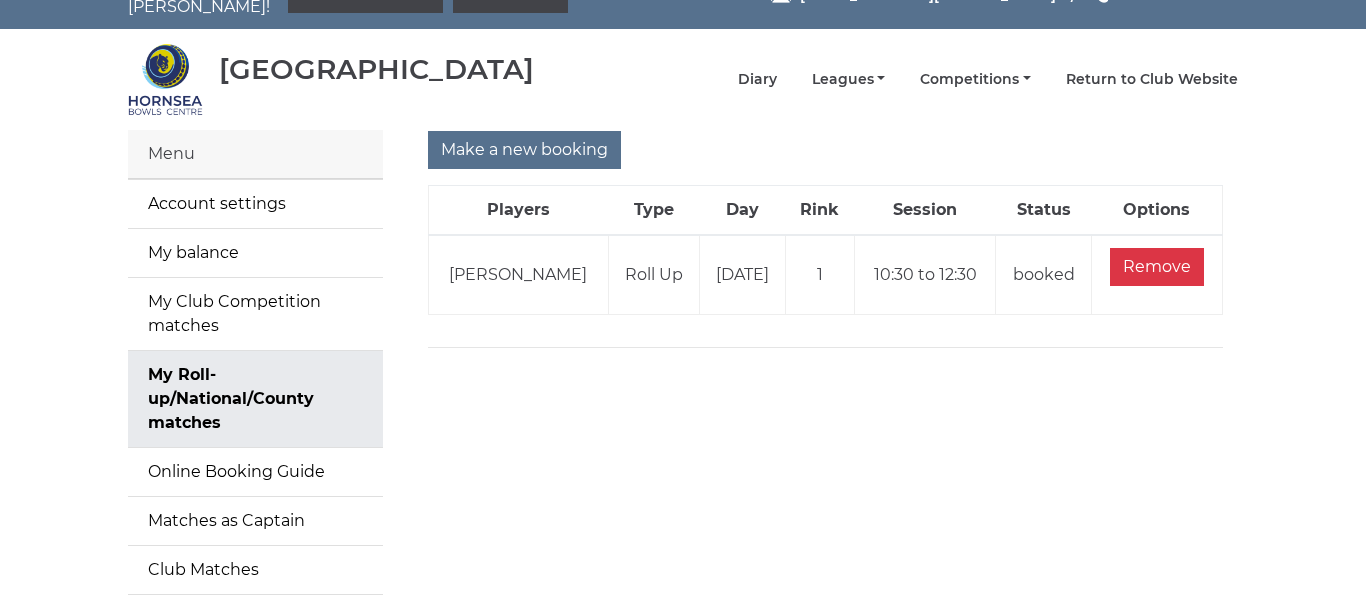 scroll, scrollTop: 0, scrollLeft: 0, axis: both 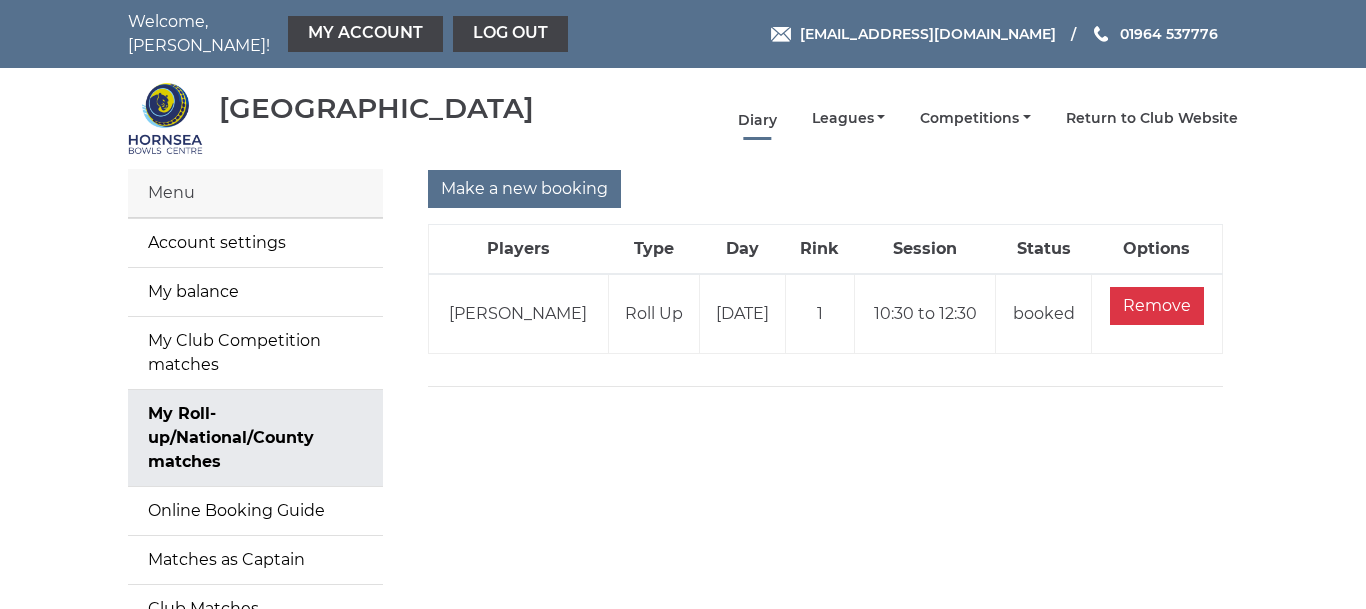 click on "Diary" at bounding box center (757, 120) 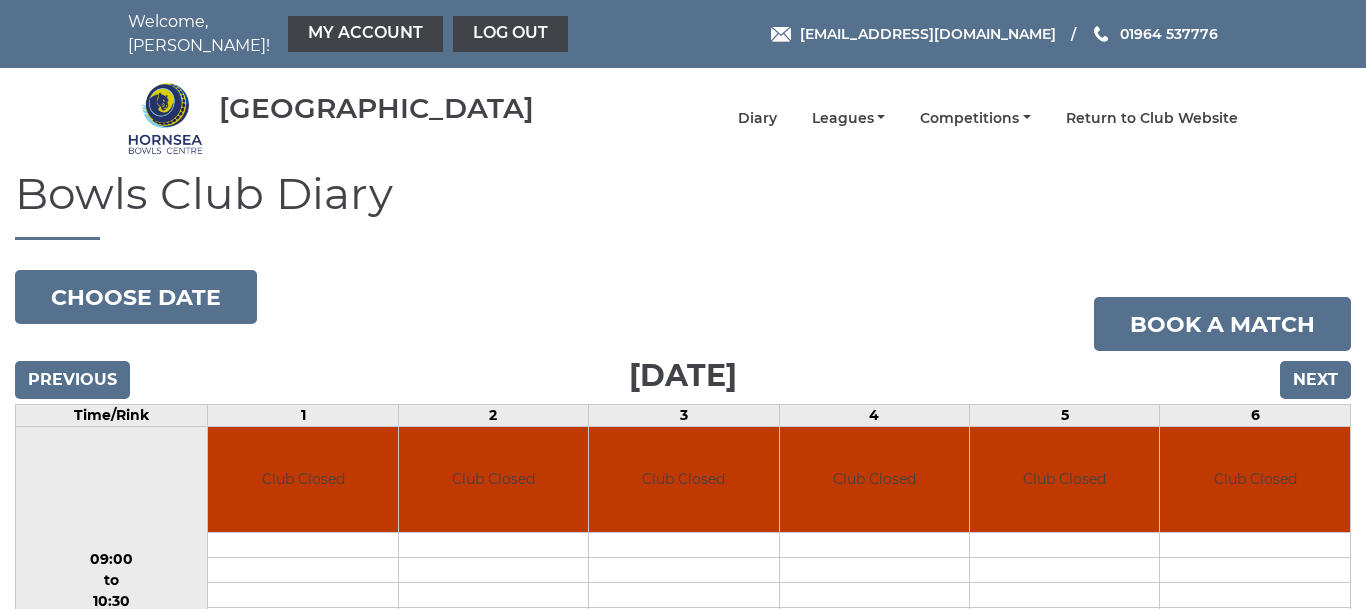 scroll, scrollTop: 0, scrollLeft: 0, axis: both 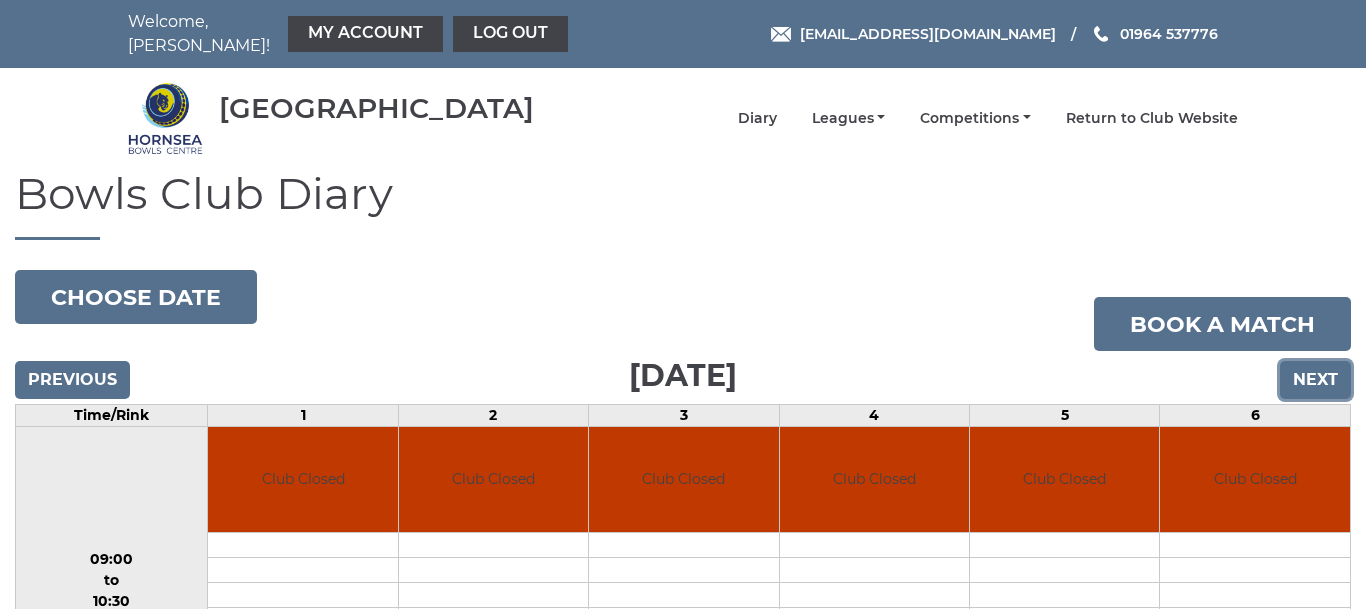 click on "Next" at bounding box center (1315, 380) 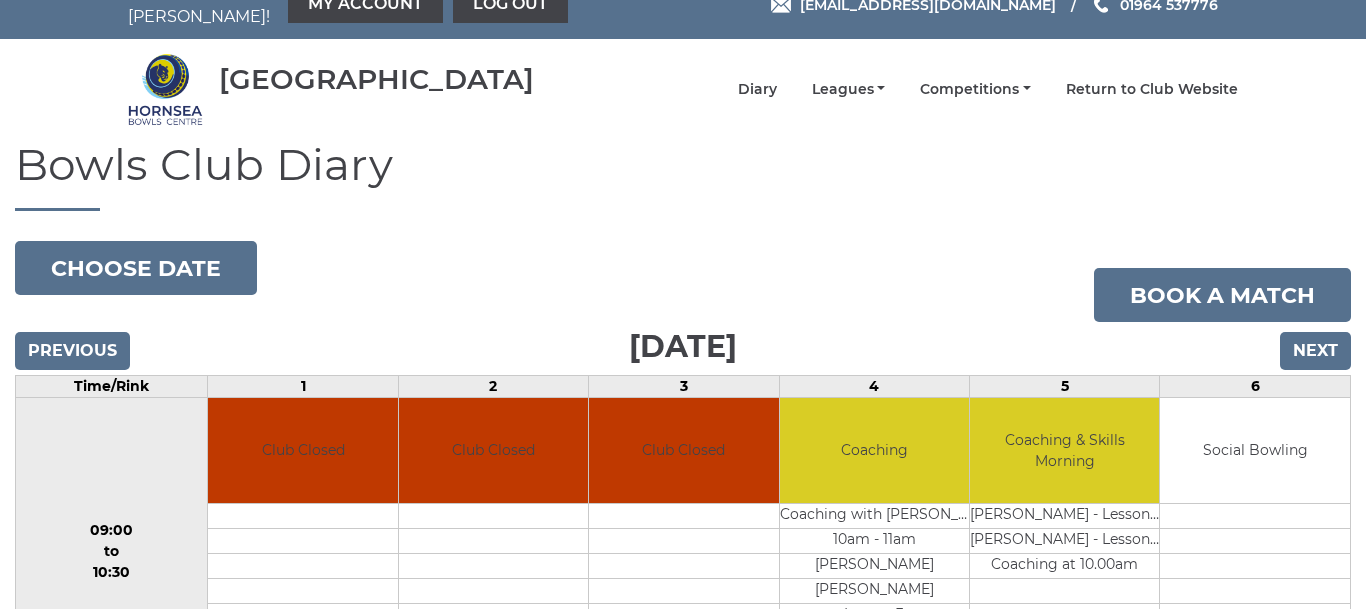 scroll, scrollTop: 0, scrollLeft: 0, axis: both 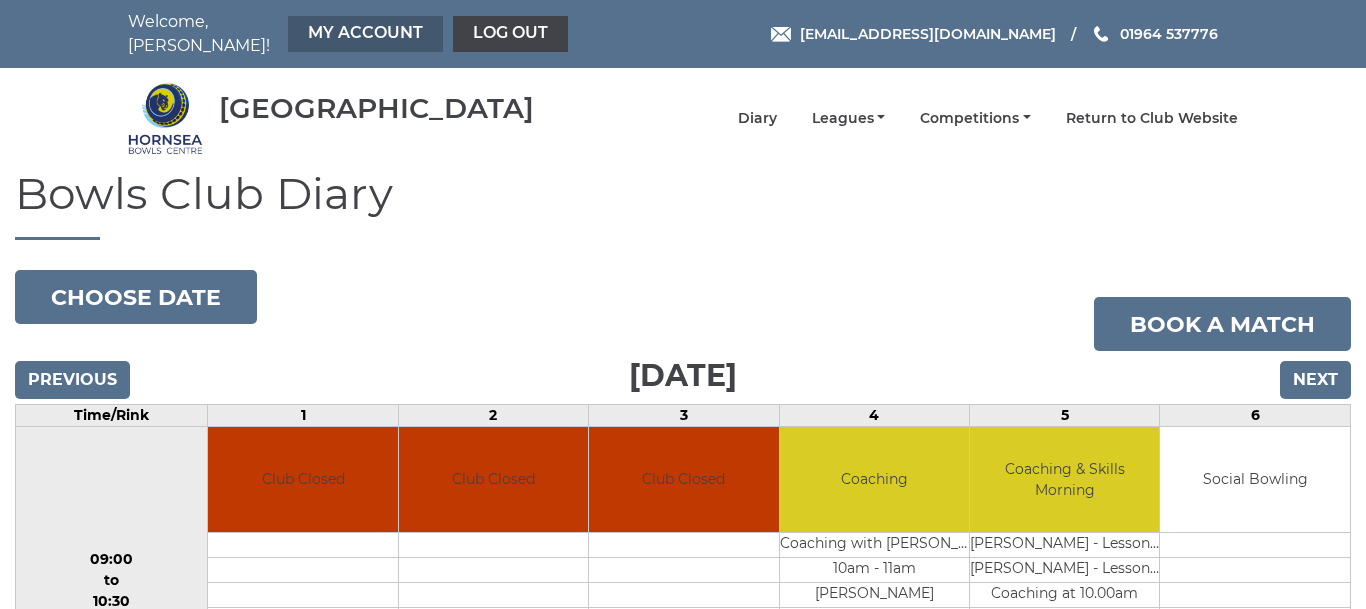 click on "My Account" at bounding box center (365, 34) 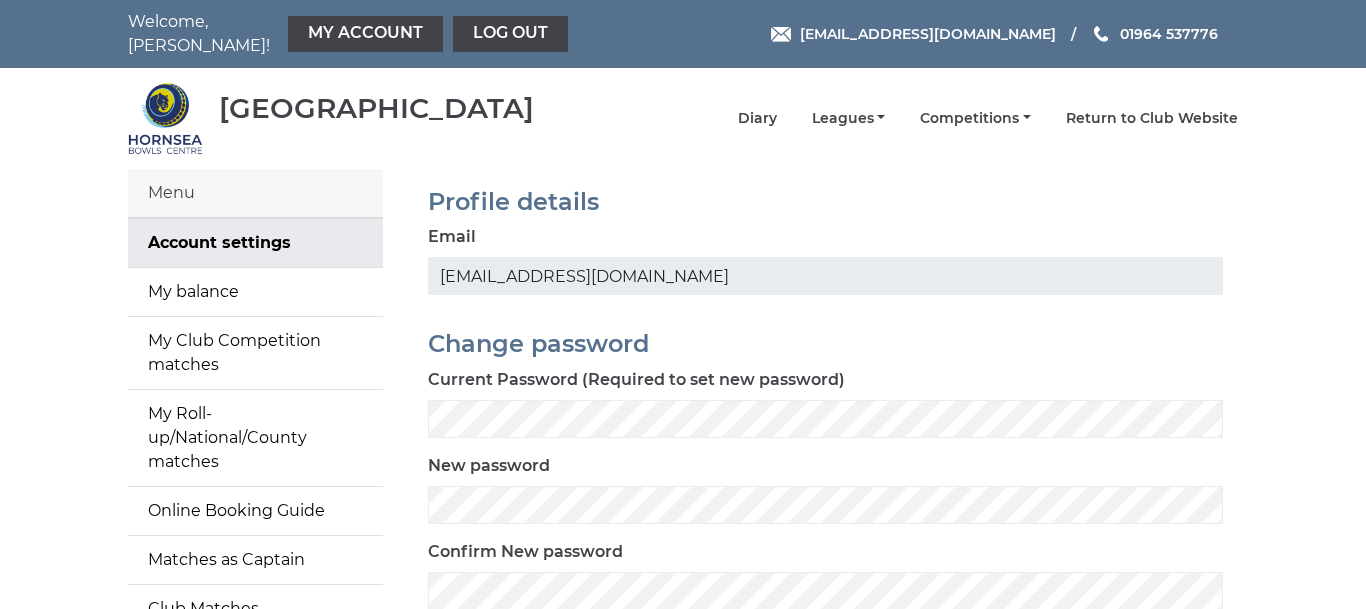 scroll, scrollTop: 0, scrollLeft: 0, axis: both 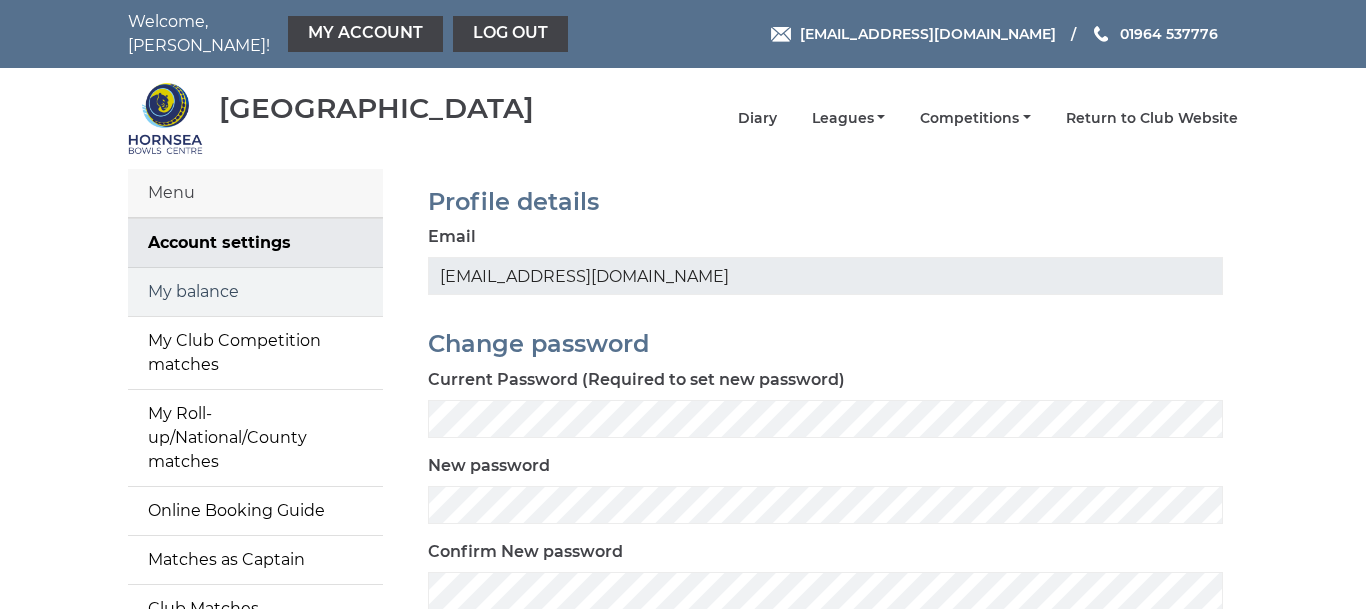 click on "My balance" at bounding box center (255, 292) 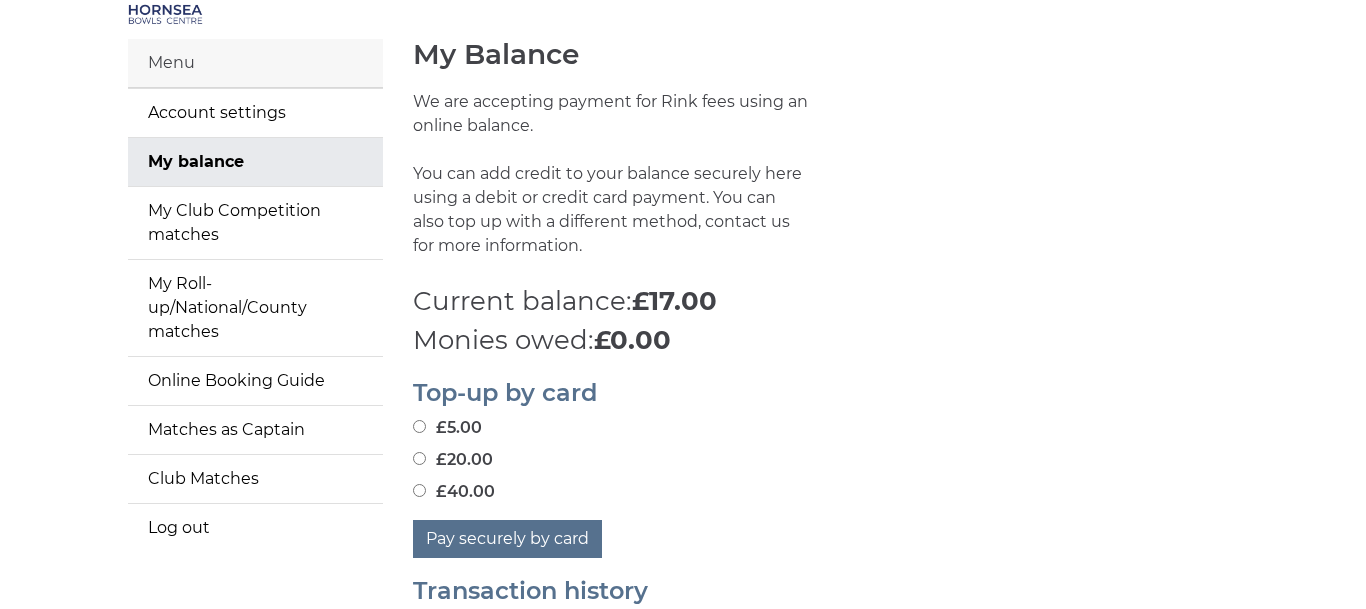 scroll, scrollTop: 160, scrollLeft: 0, axis: vertical 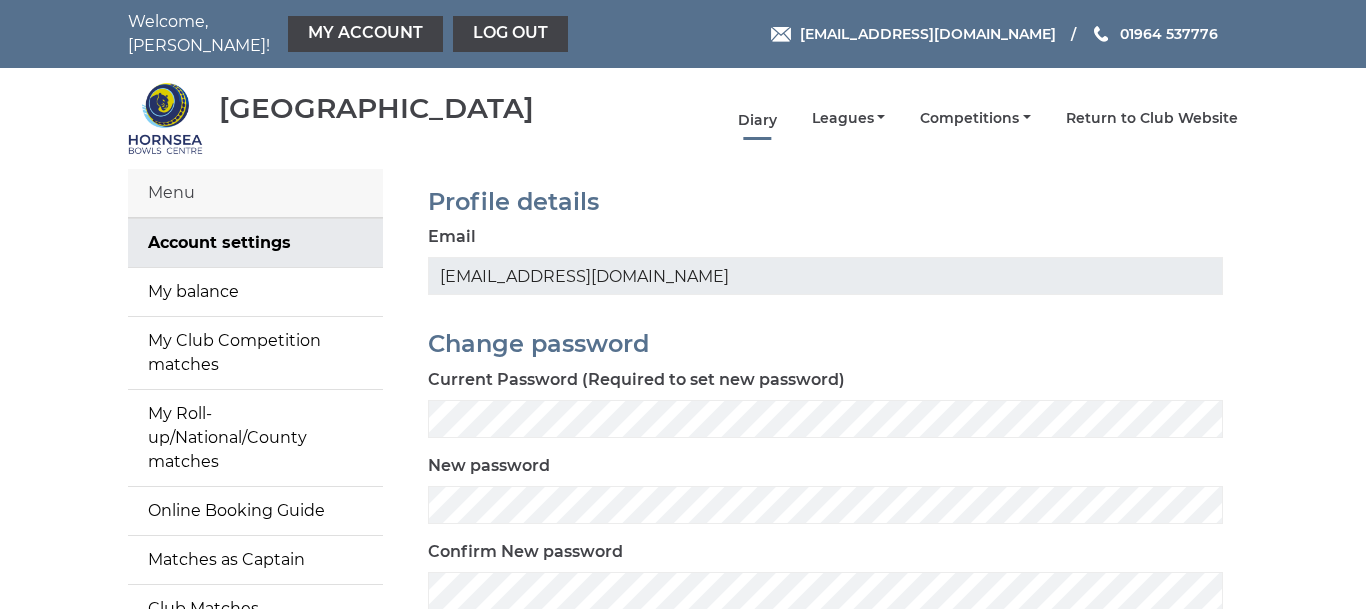 click on "Diary" at bounding box center (757, 120) 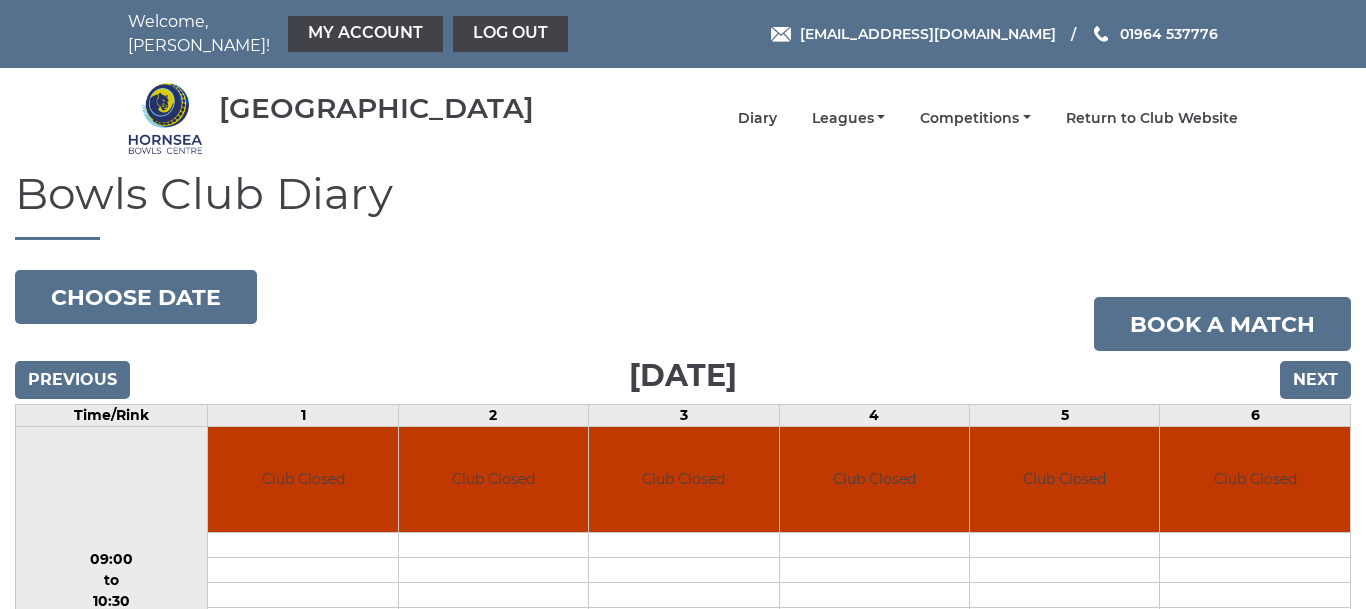 scroll, scrollTop: 0, scrollLeft: 0, axis: both 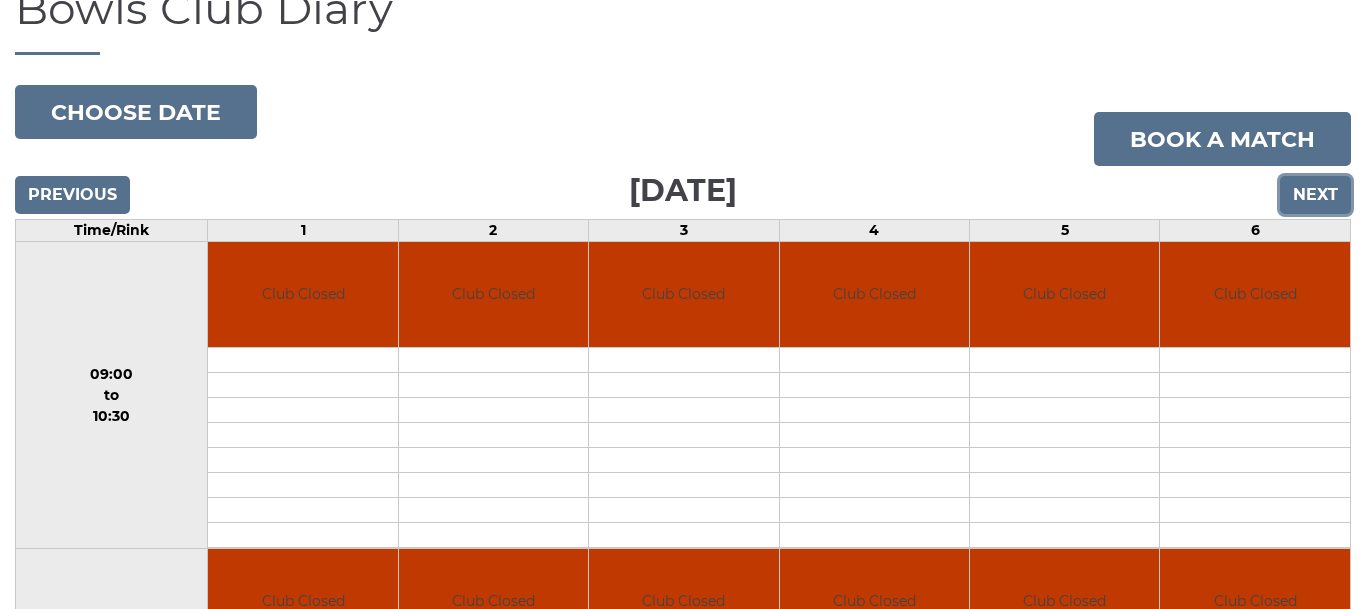 click on "Next" at bounding box center (1315, 195) 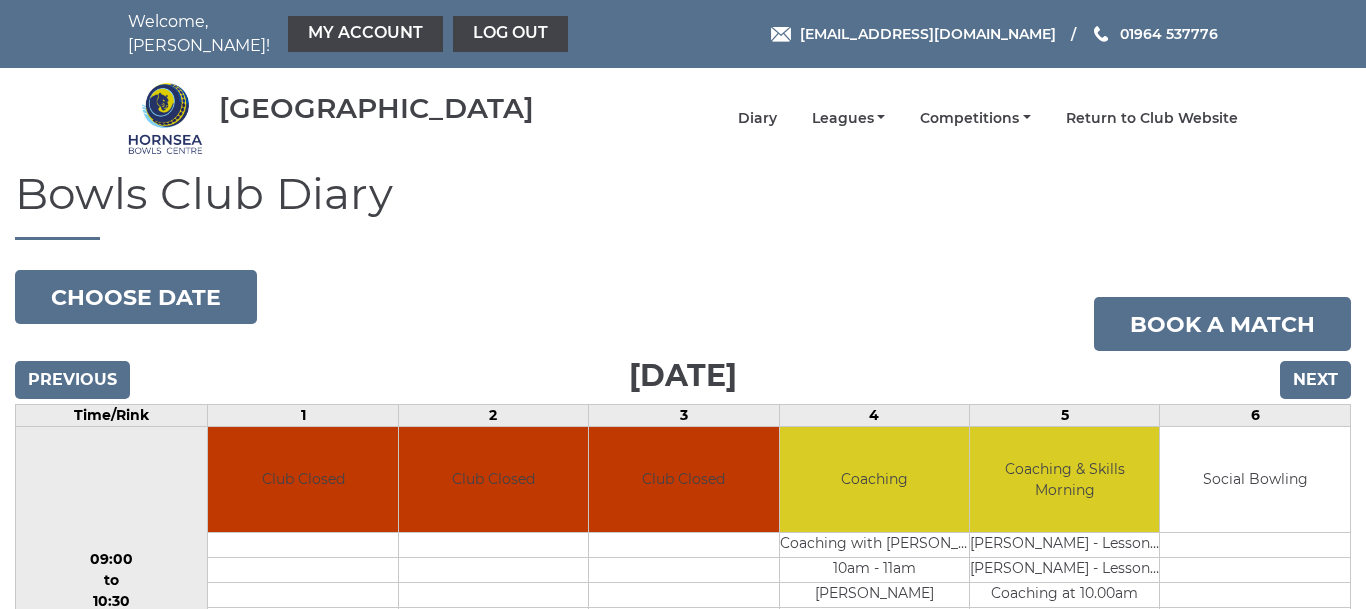 scroll, scrollTop: 0, scrollLeft: 0, axis: both 